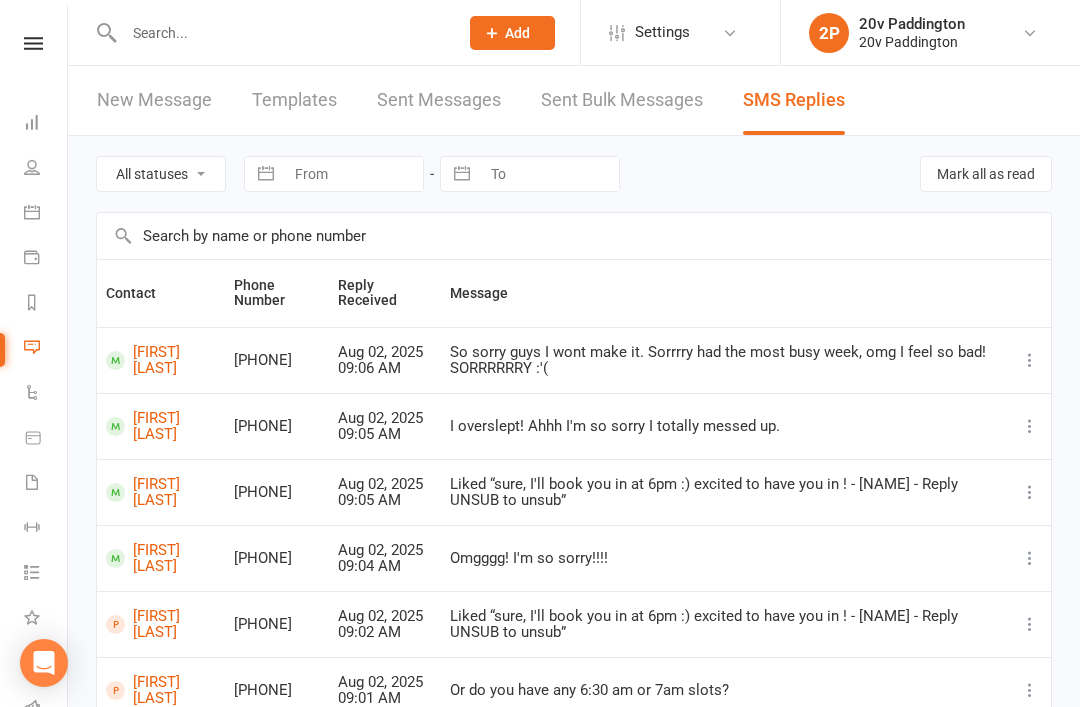 scroll, scrollTop: 0, scrollLeft: 0, axis: both 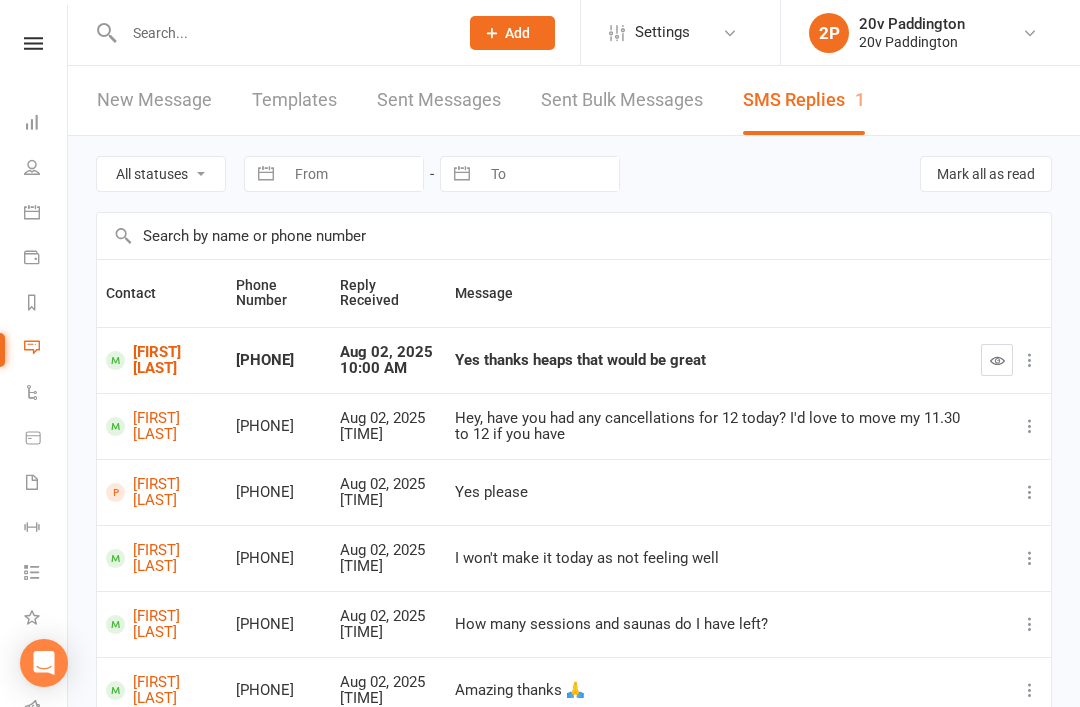 click at bounding box center (997, 360) 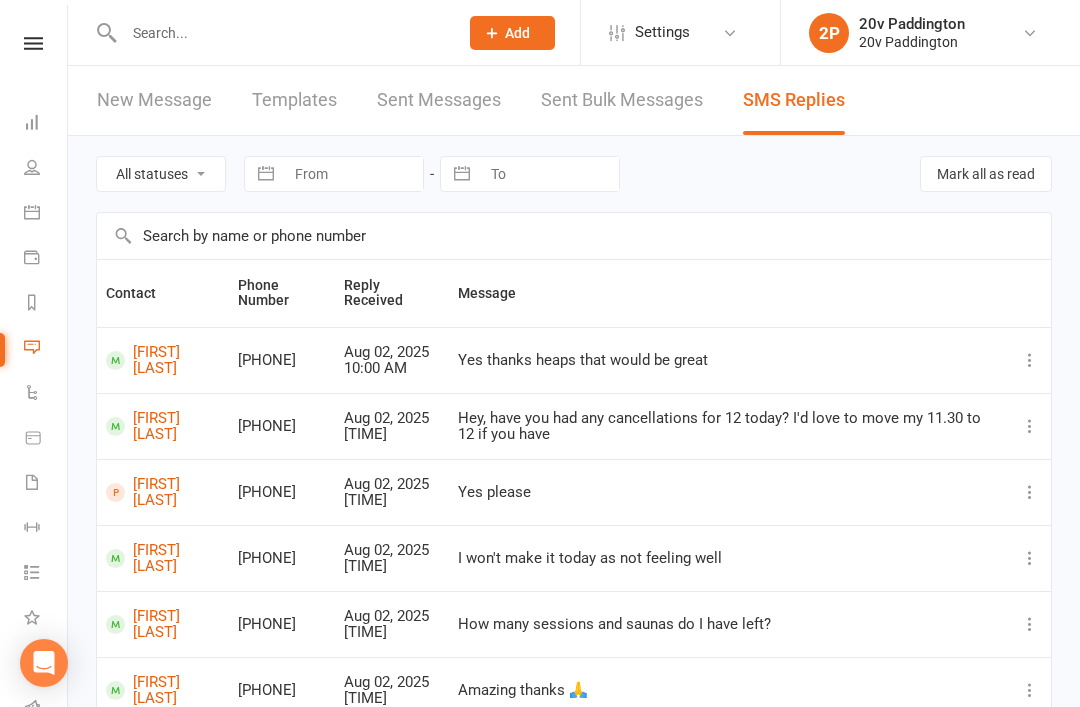 click on "[FIRST] [LAST]" at bounding box center (163, 360) 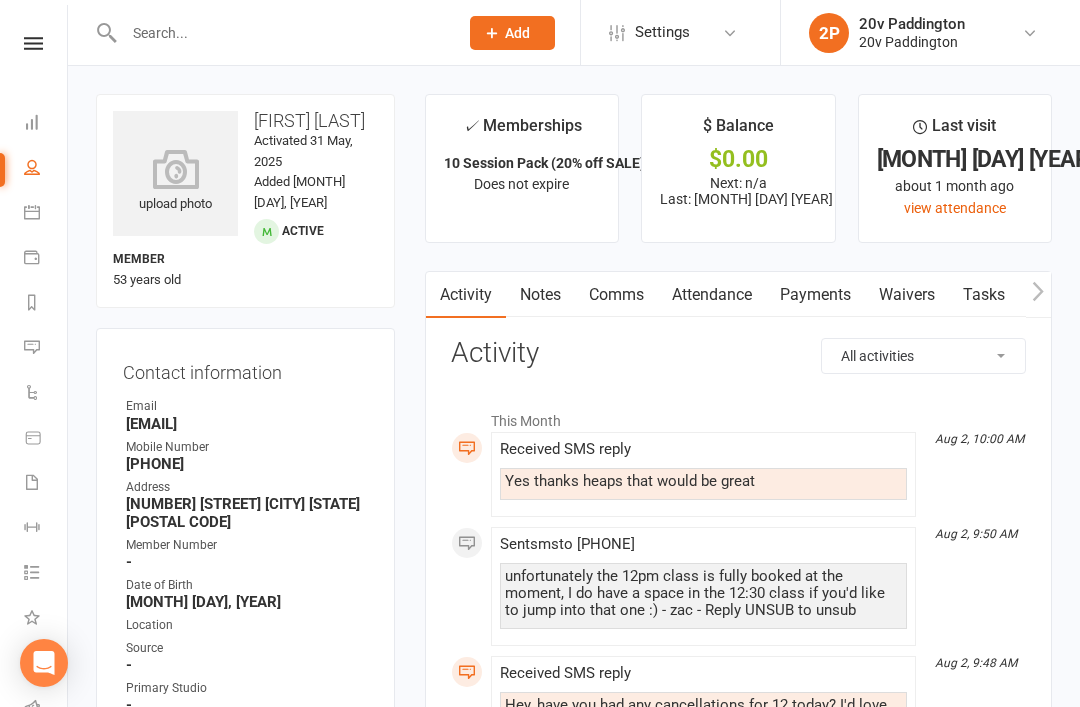 click on "Comms" at bounding box center [616, 295] 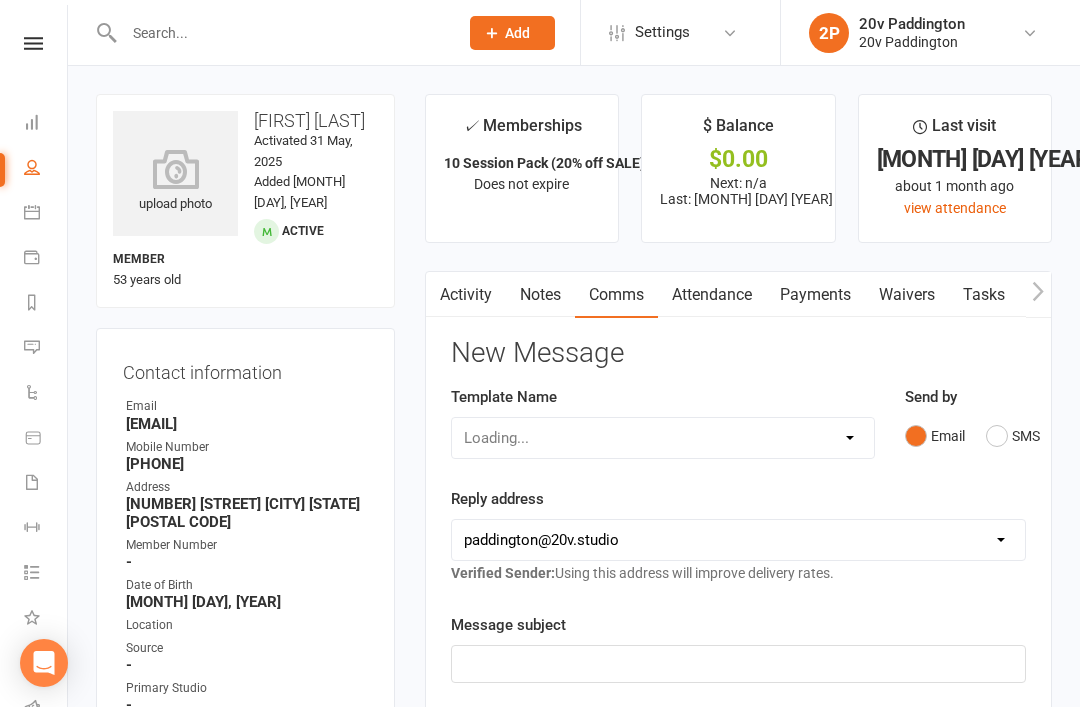 click on "Send by Email SMS" at bounding box center (965, 420) 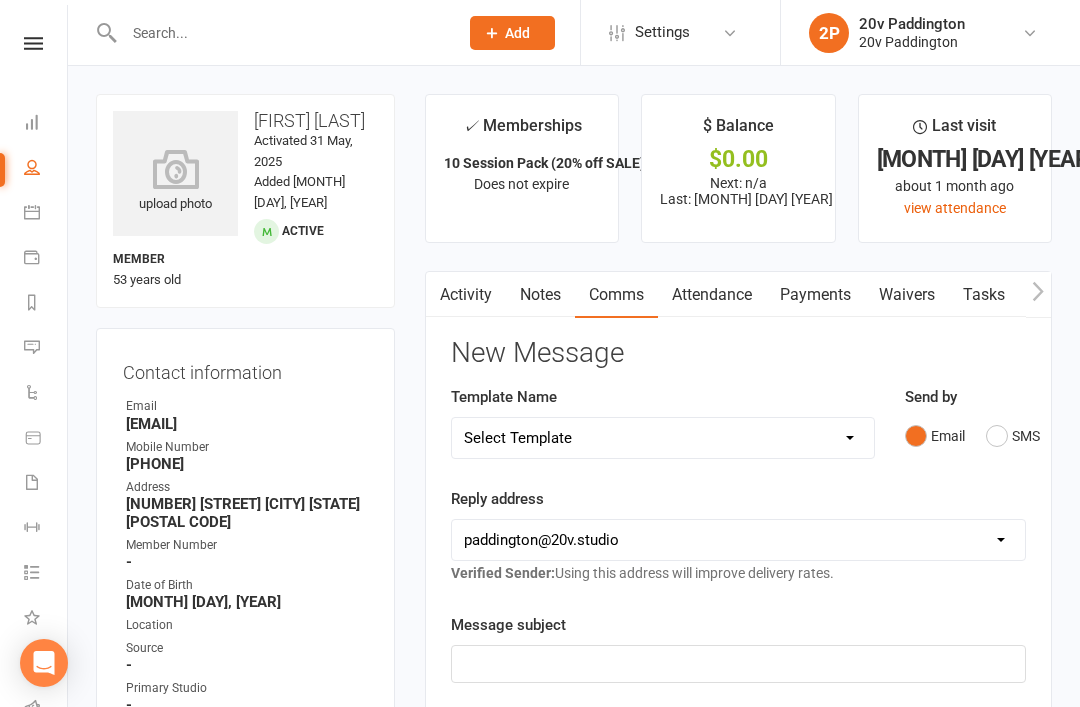 click on "SMS" at bounding box center (1013, 436) 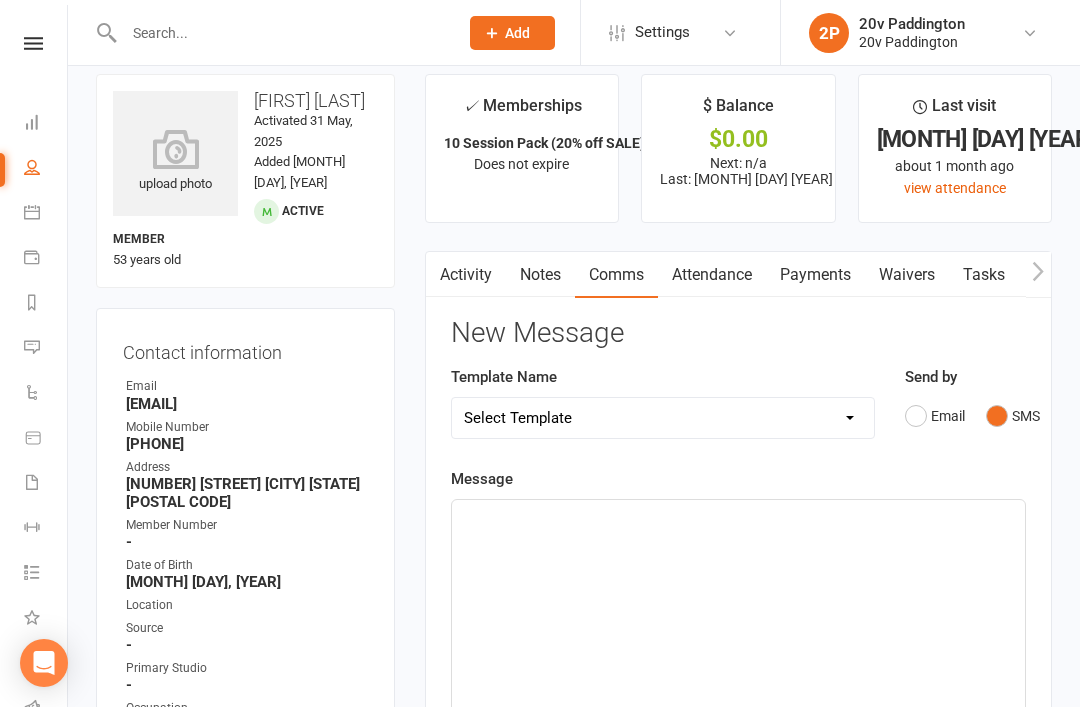 click on "﻿" 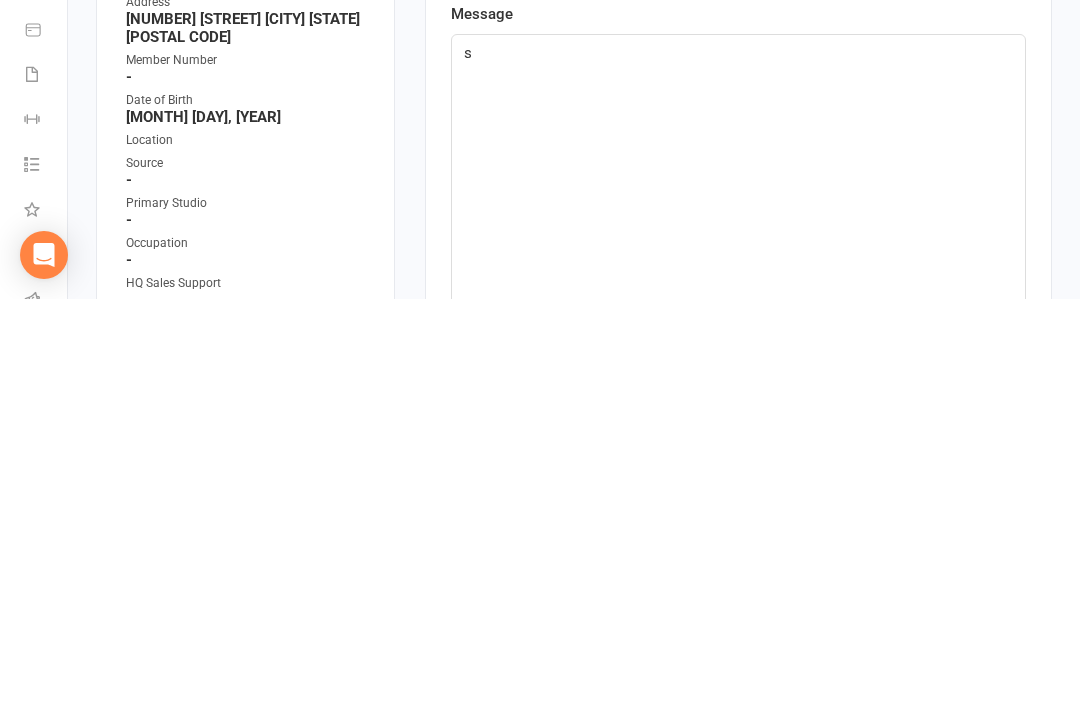 type 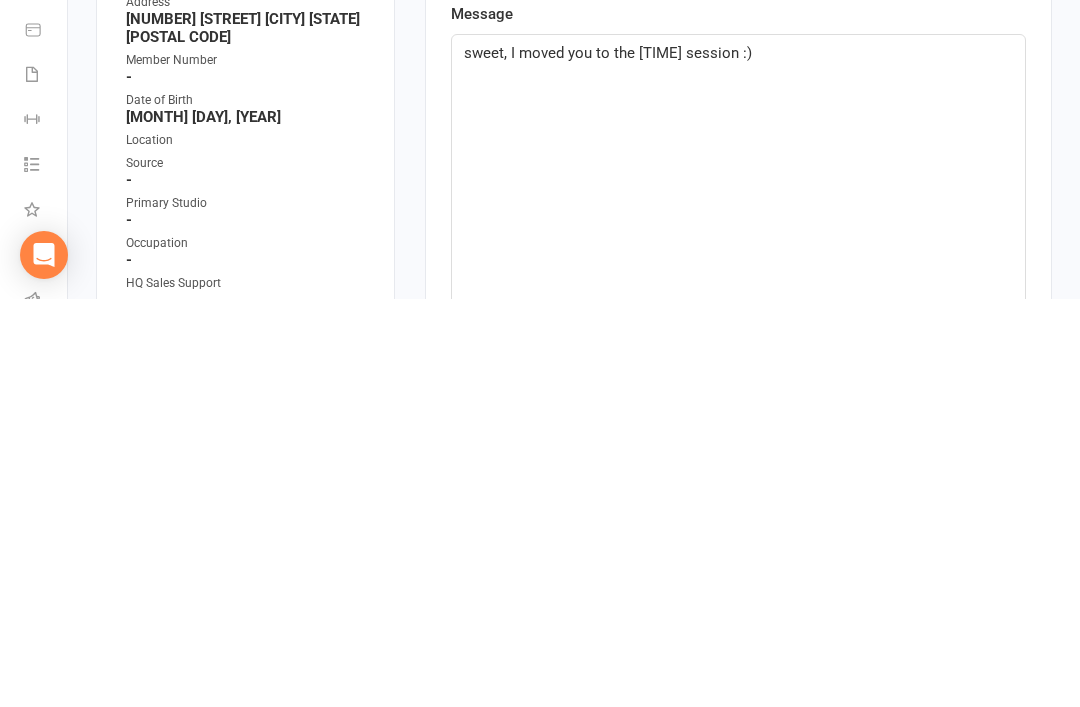 click on "upload photo Kiri Olsen Activated 31 May, 2025 Added 4 May, 2025   Active member 53 years old  Contact information Owner   Email  kiri.olsen@yahoo.com
Mobile Number  0449536749
Address  2/1 rush crt Mullumbimby NSW 2848
Member Number  -
Date of Birth  October 13, 1971
Location
Source  -
Primary Studio  -
Occupation  -
HQ Sales Support  -
Membership Sold By  -
If referred by a member, who?  -
Instagram Handle  -
Update Contact Details Flag Archive Manage Comms Settings
Wallet Bank account Kiri Olsen  xxxx 7996
Add / Edit Payment Method
Membership      10 Session Pack (20% off SALE) May 31 2025 — Never Booked: 5 Attended: 3 5 classes remaining    Cancel membership Upgrade / Downgrade Add new membership
Family Members  No relationships found. Add link to existing contact  Add link to new contact
Suspensions  No active suspensions found. Add new suspension
Email / SMS Subscriptions  edit Unsubscribed from Emails No
Unsubscribed from SMSes No
Body Composition  edit" at bounding box center (574, 1259) 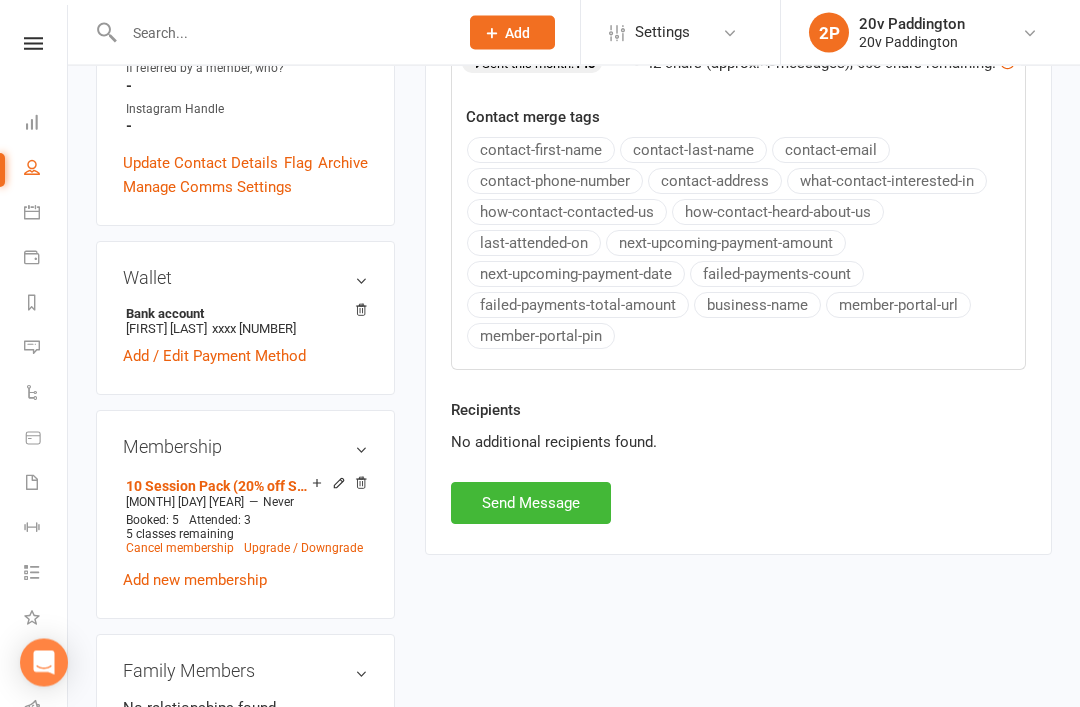 click on "Send Message" at bounding box center [531, 504] 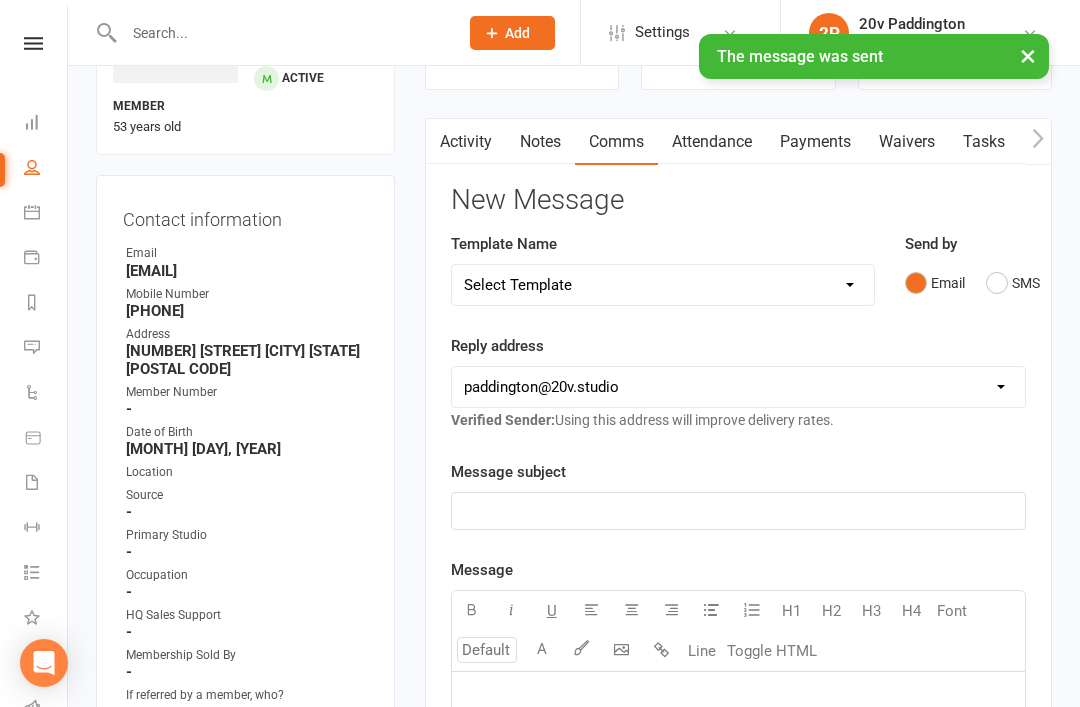 scroll, scrollTop: 0, scrollLeft: 0, axis: both 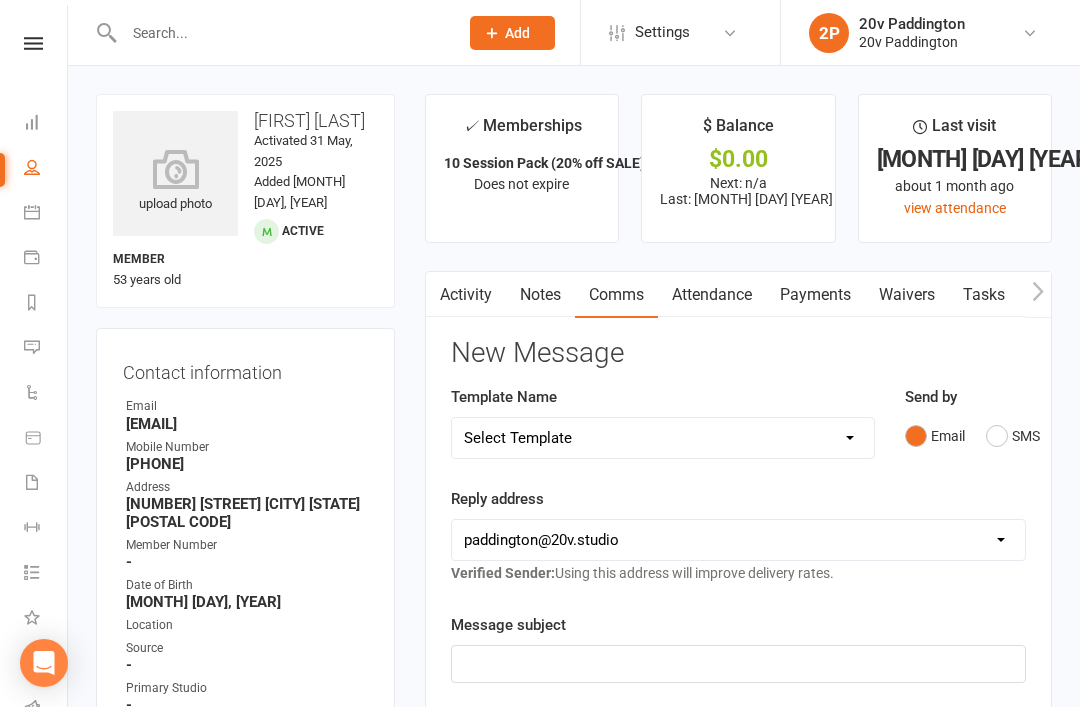 click at bounding box center [32, 347] 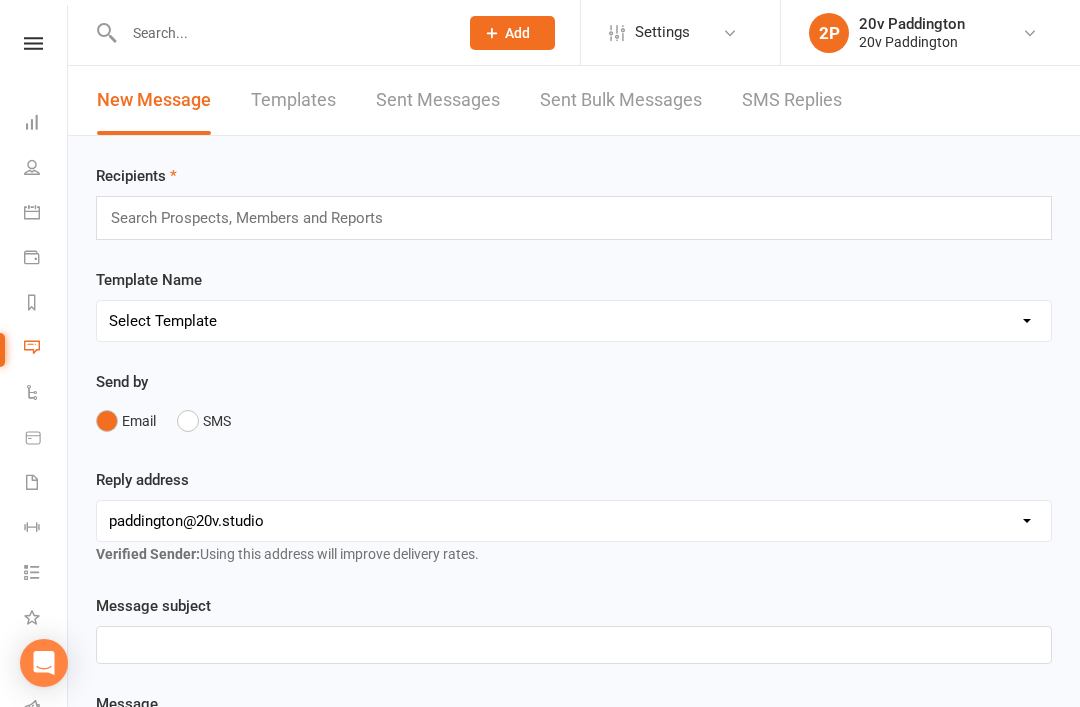 click on "SMS Replies" at bounding box center [792, 100] 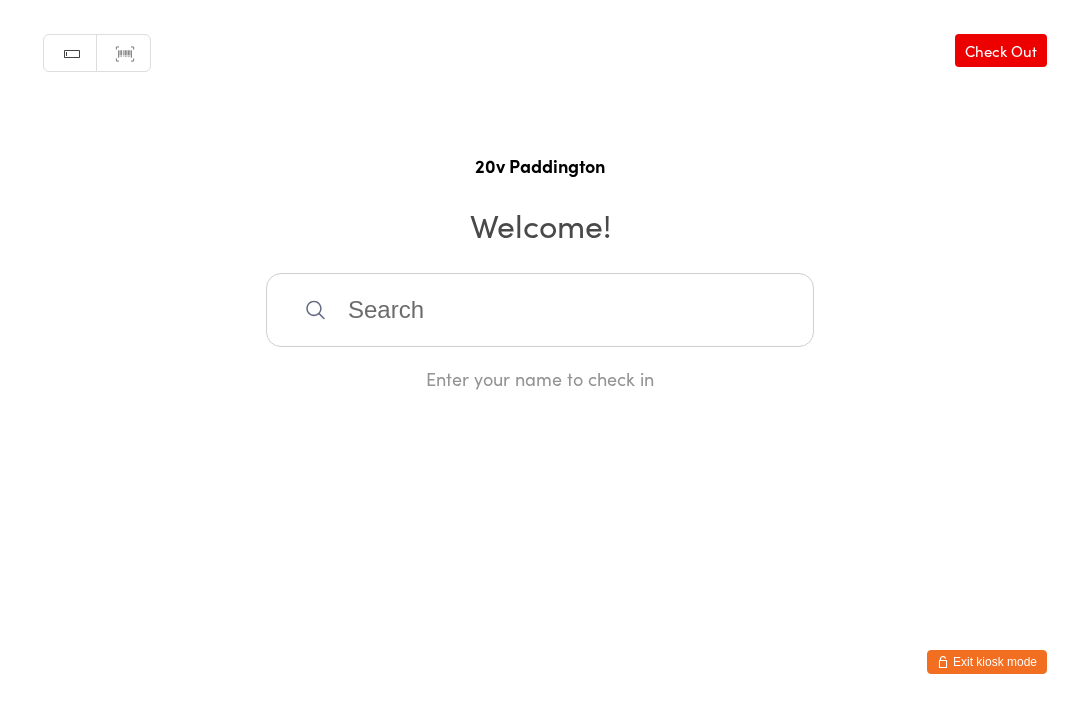 scroll, scrollTop: 0, scrollLeft: 0, axis: both 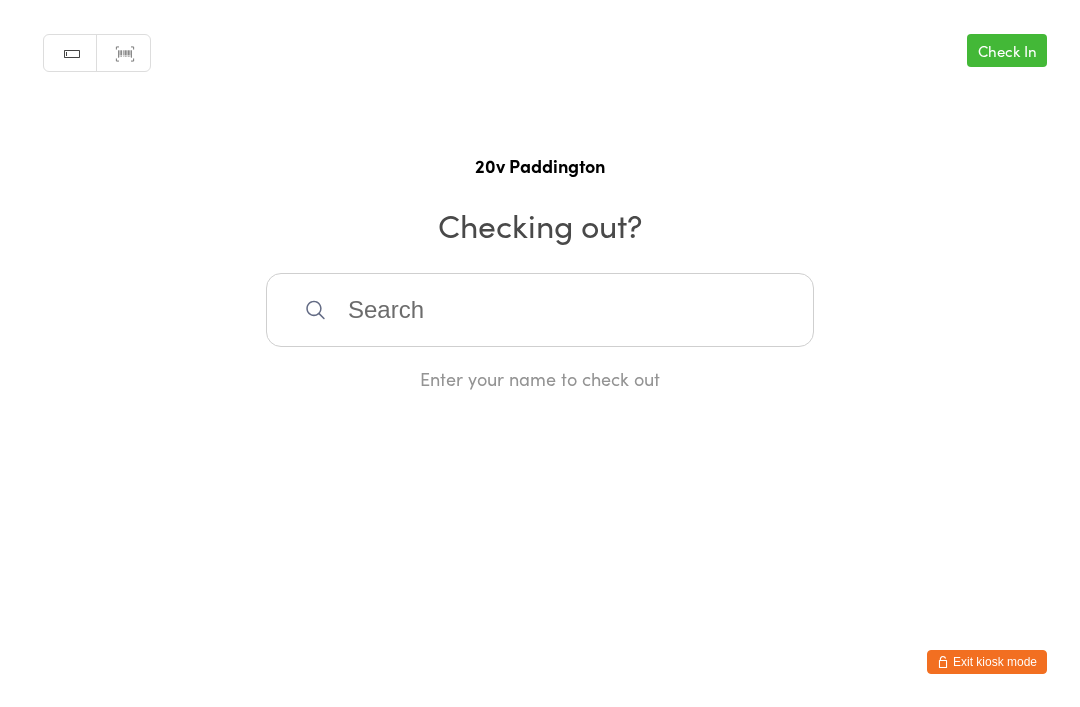 click on "You have now entered Kiosk Mode. Members will be able to check themselves in using the search field below. Click "Exit kiosk mode" below to exit Kiosk Mode at any time. Manual search Scanner input Check In 20v Paddington Checking out? Enter your name to check out
Exit kiosk mode" at bounding box center (540, 353) 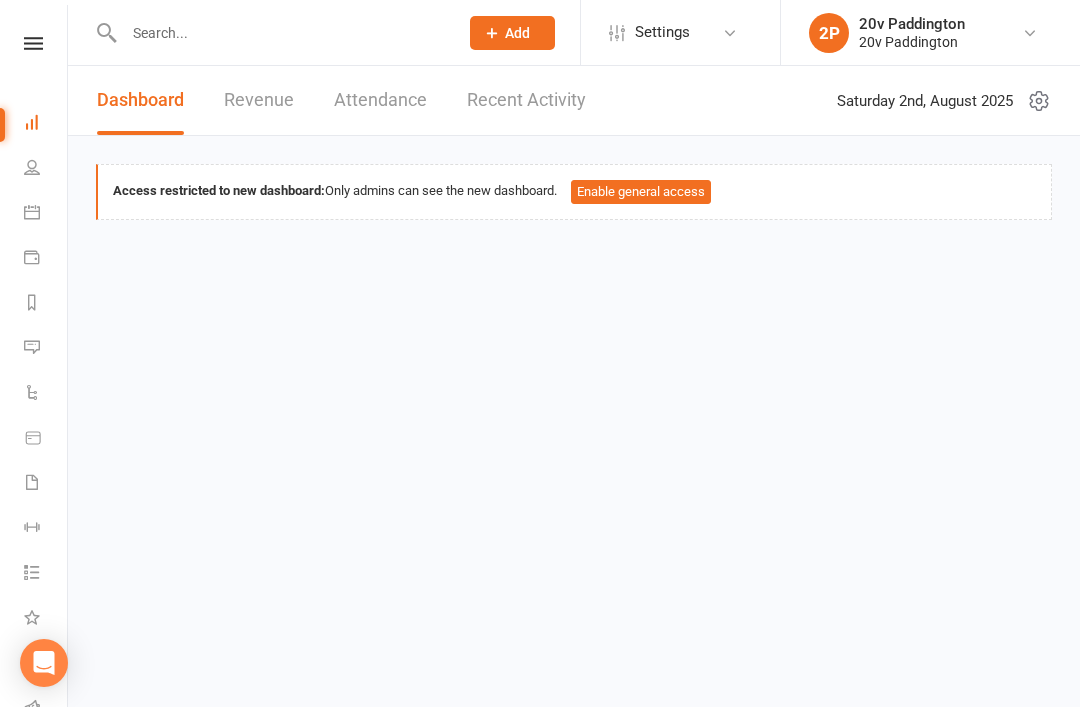 scroll, scrollTop: 0, scrollLeft: 0, axis: both 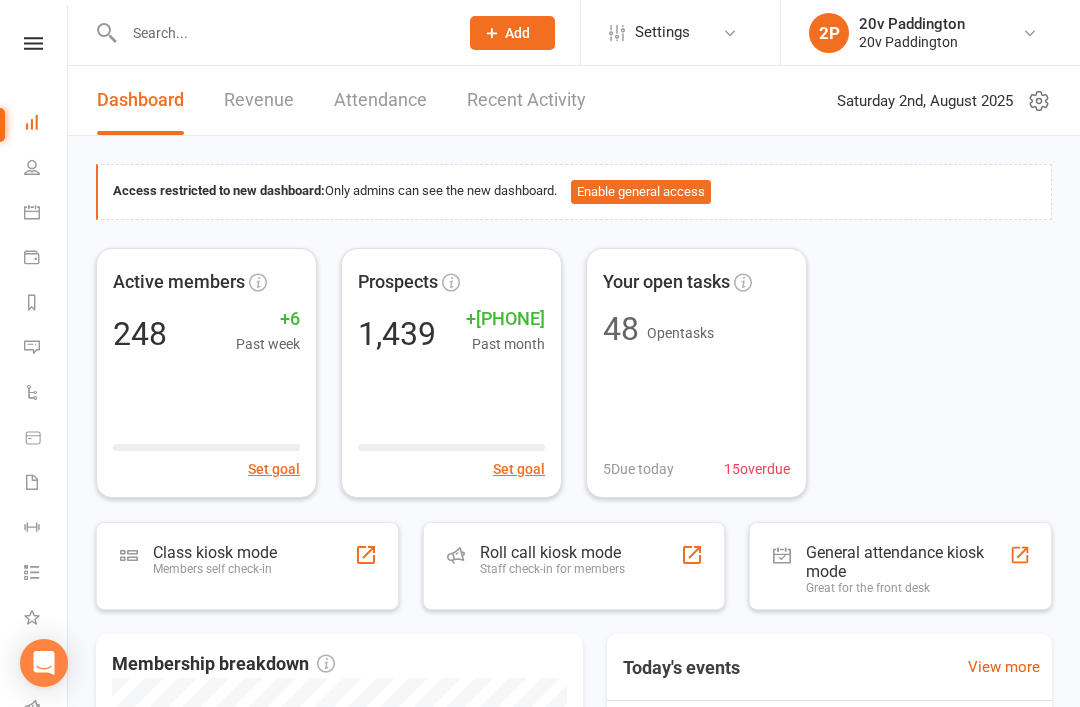 click on "Calendar" at bounding box center [46, 214] 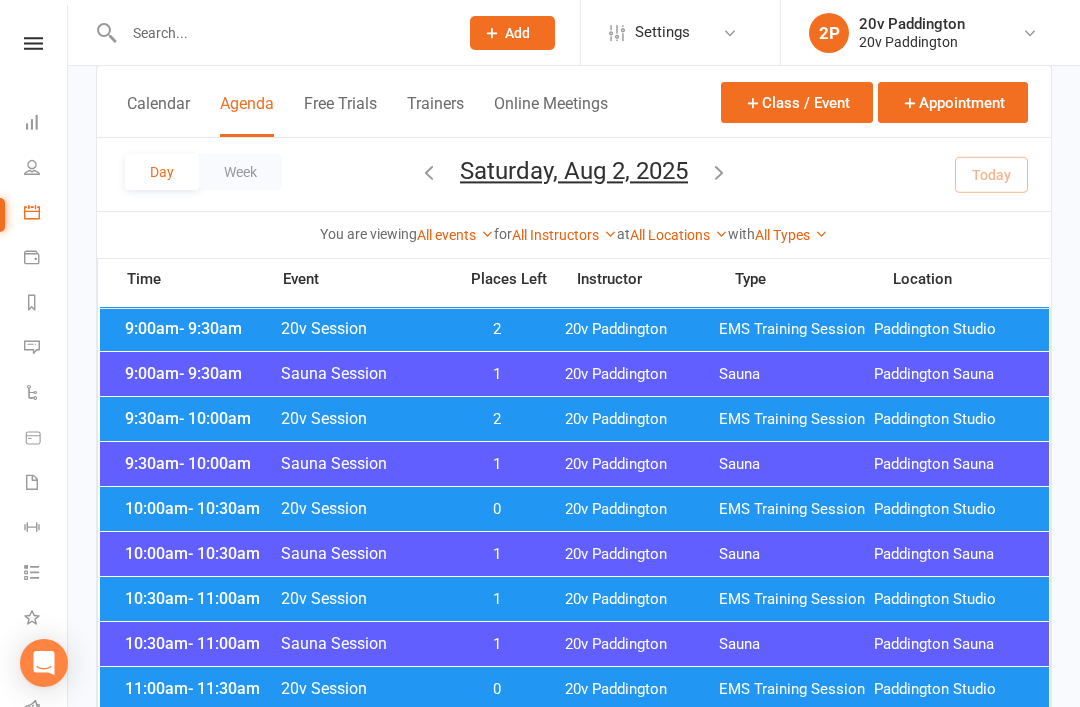 scroll, scrollTop: 528, scrollLeft: 0, axis: vertical 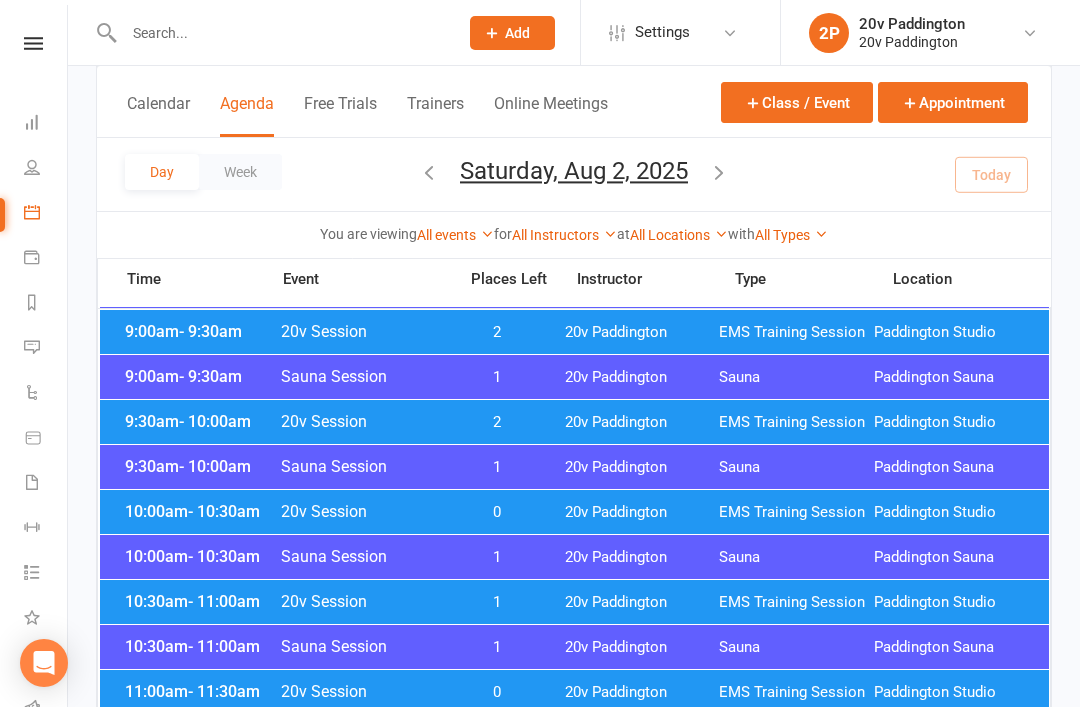 click on "20v Paddington" at bounding box center [642, 512] 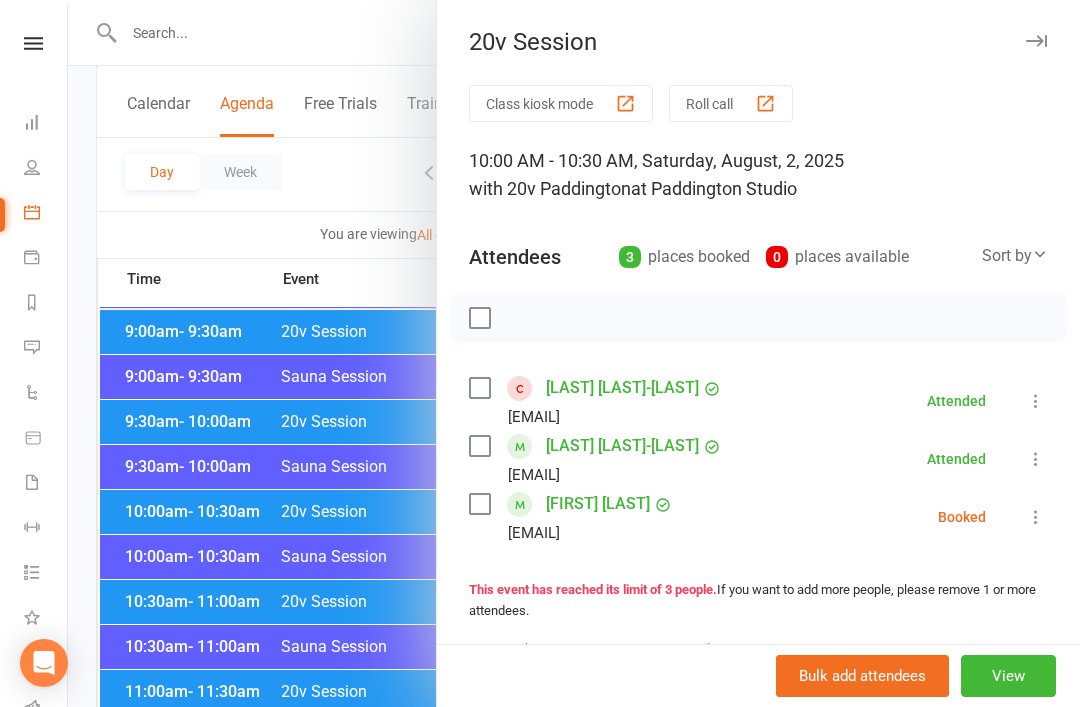 click at bounding box center [574, 353] 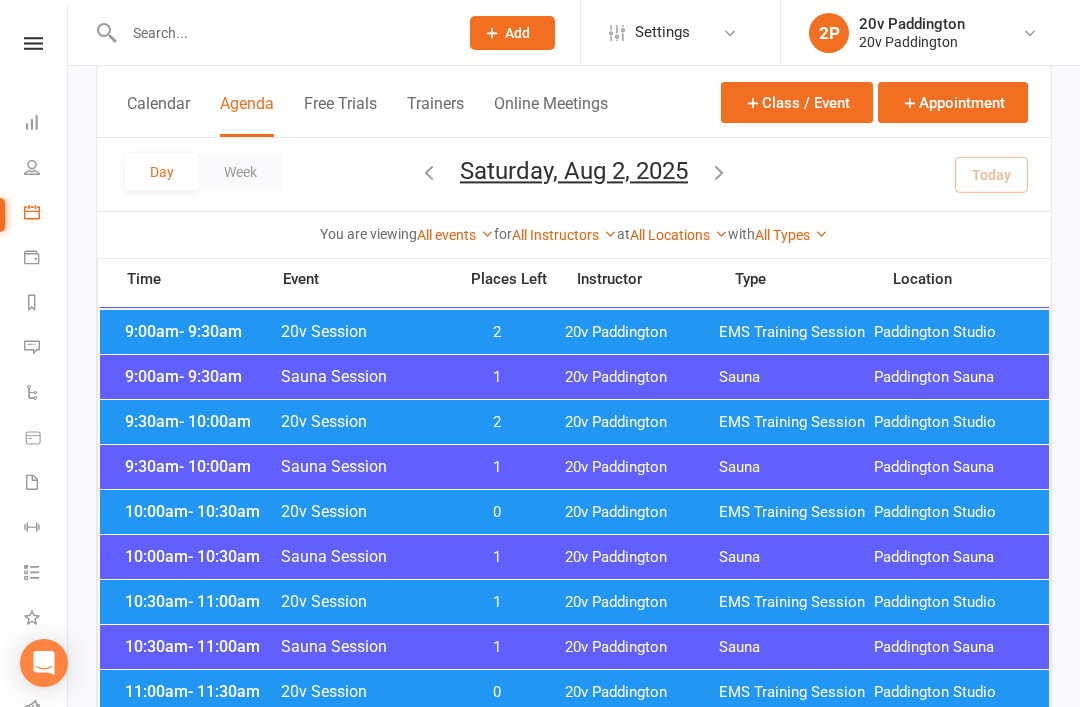 click on "10:00am  - 10:30am 20v Session 0 20v Paddington EMS Training Session Paddington Studio" at bounding box center [574, 512] 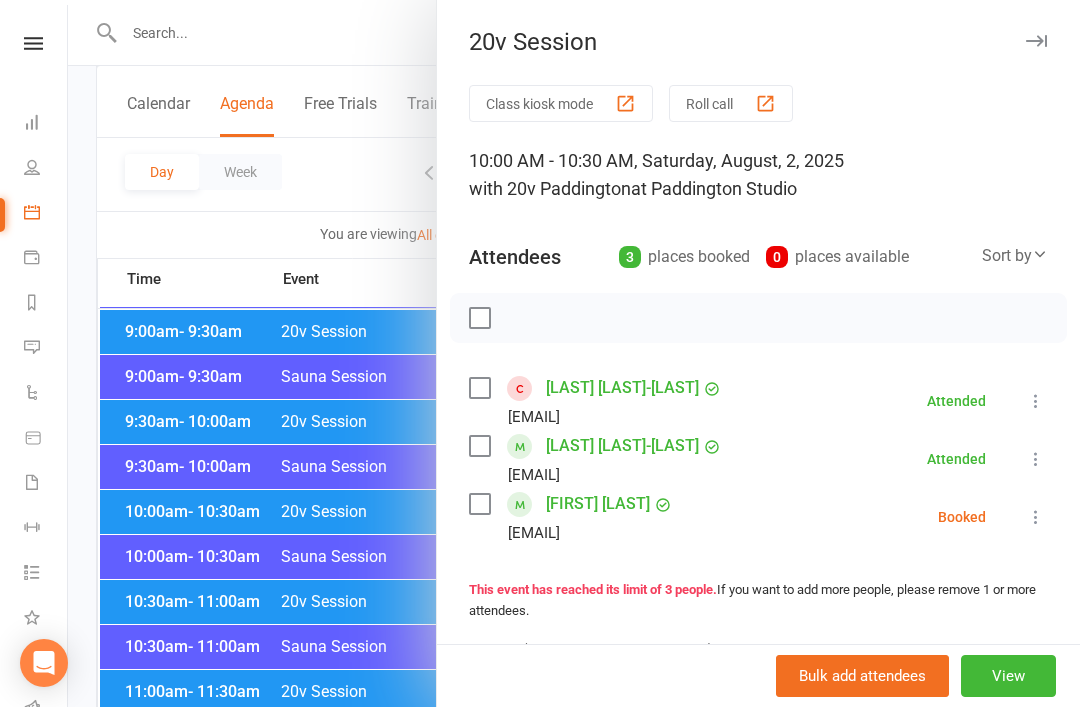 click at bounding box center (1036, 517) 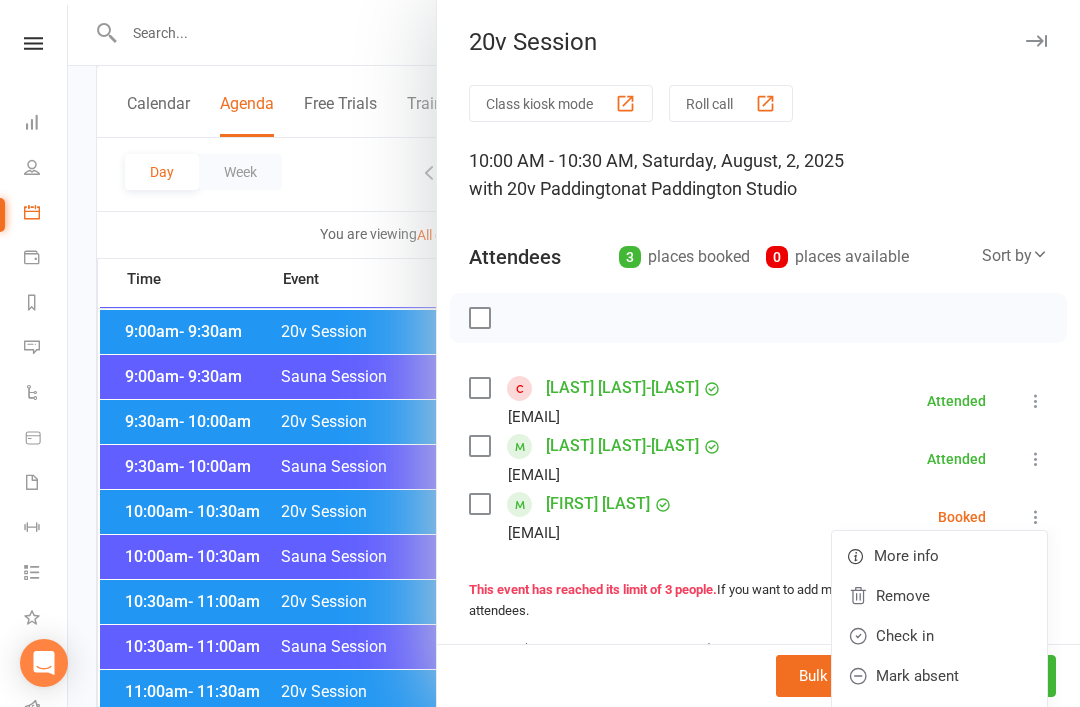 click on "Check in" at bounding box center (939, 636) 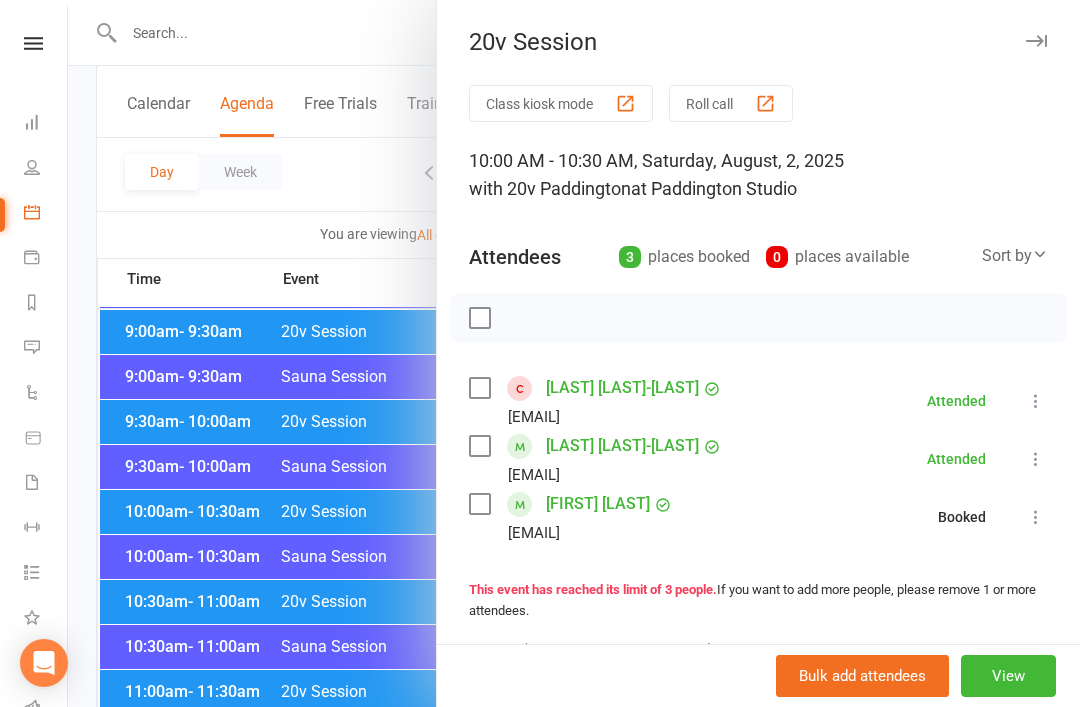 click at bounding box center (574, 353) 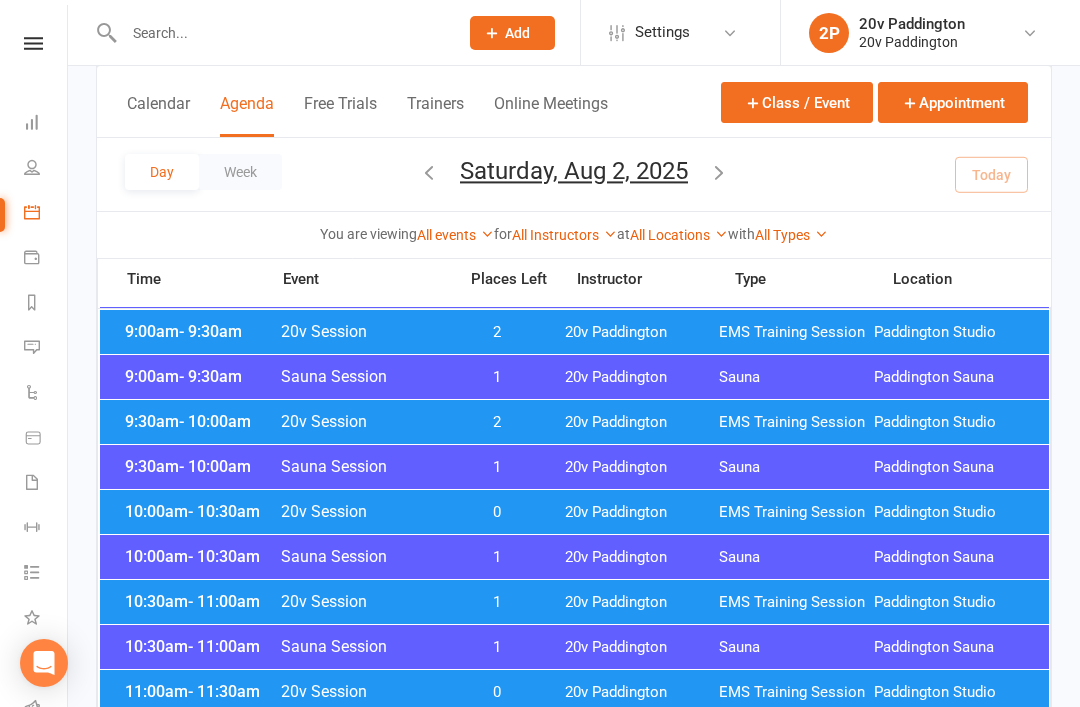 click on "20v Session" at bounding box center [362, 601] 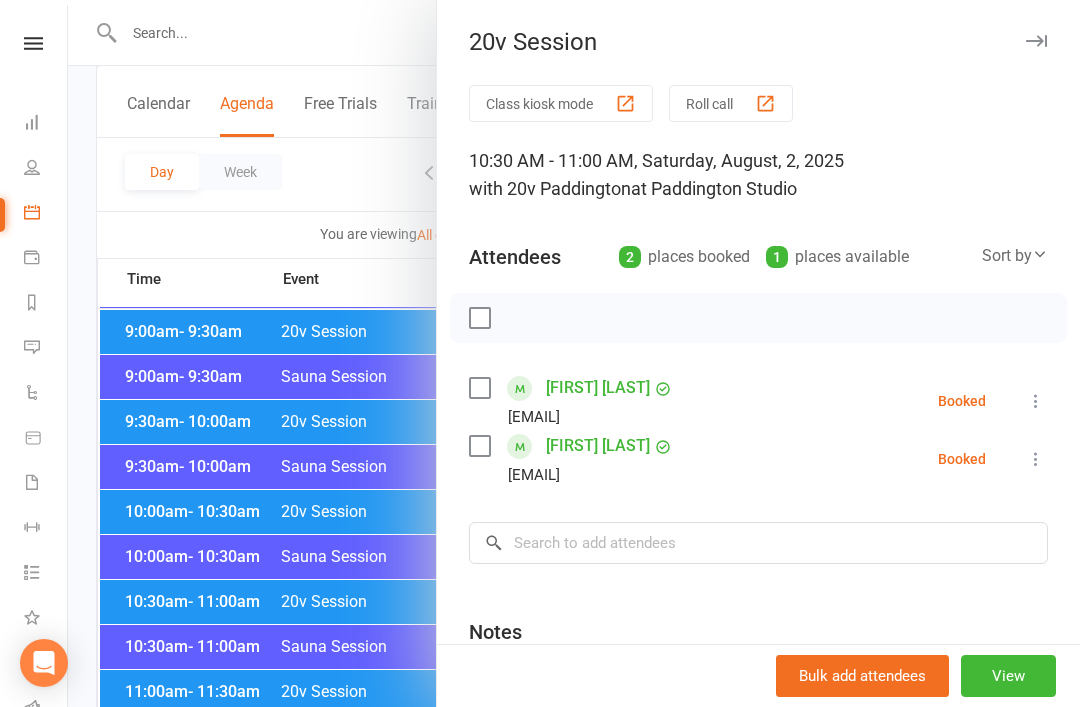 click at bounding box center (574, 353) 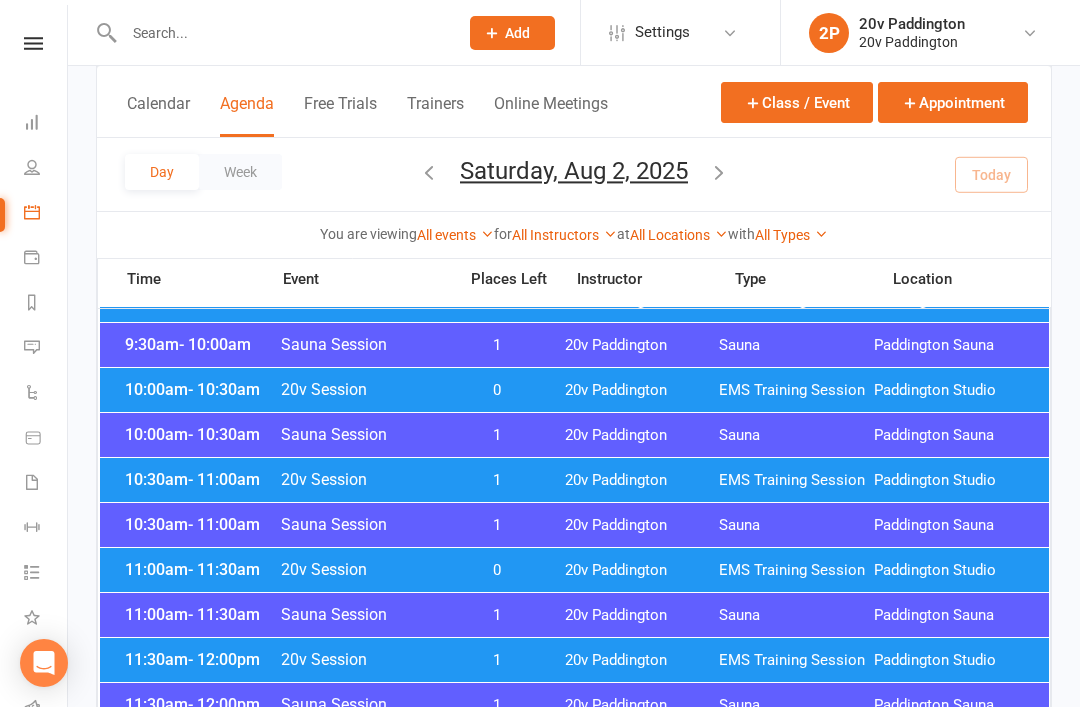 scroll, scrollTop: 652, scrollLeft: 0, axis: vertical 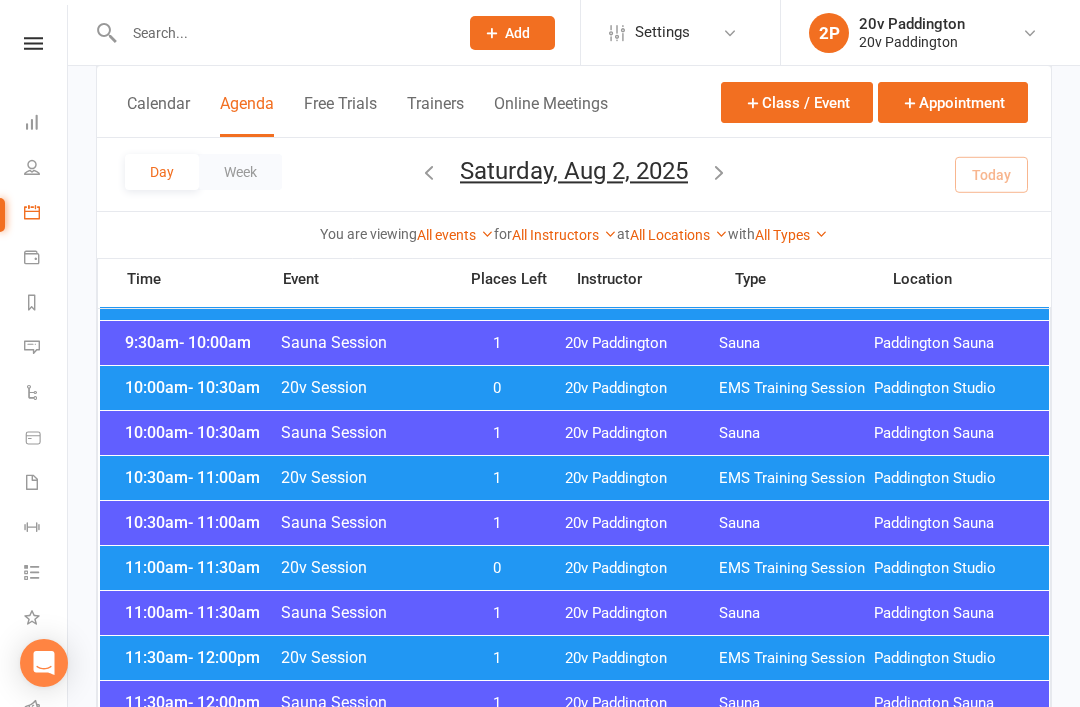 click on "0" at bounding box center (497, 568) 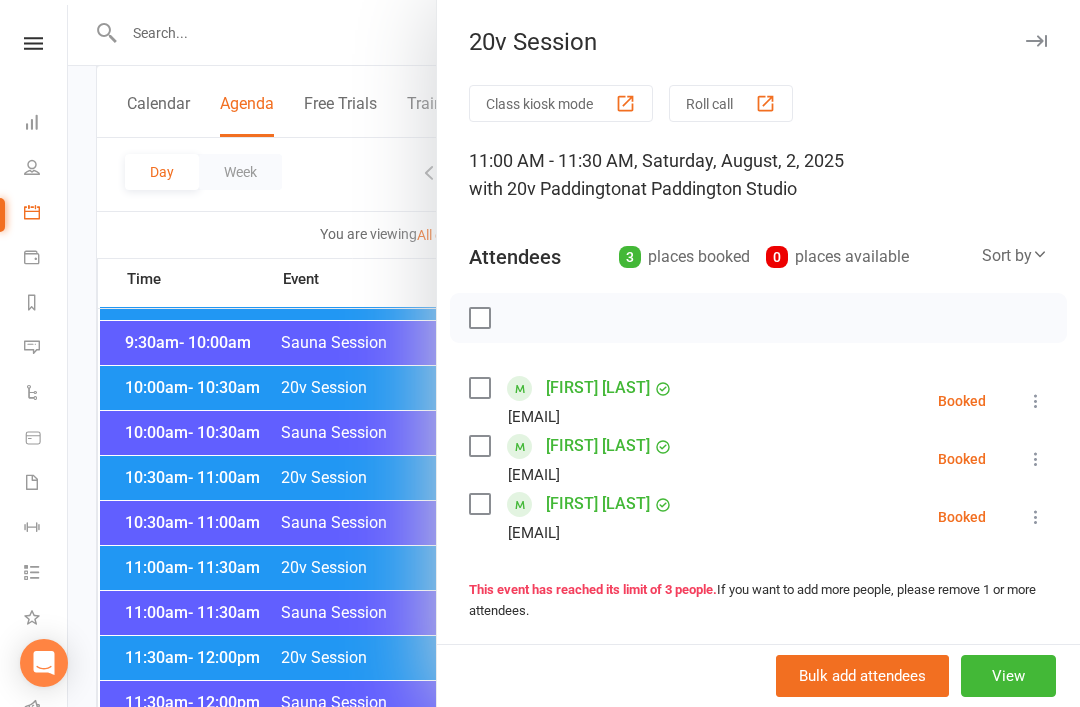 click at bounding box center [574, 353] 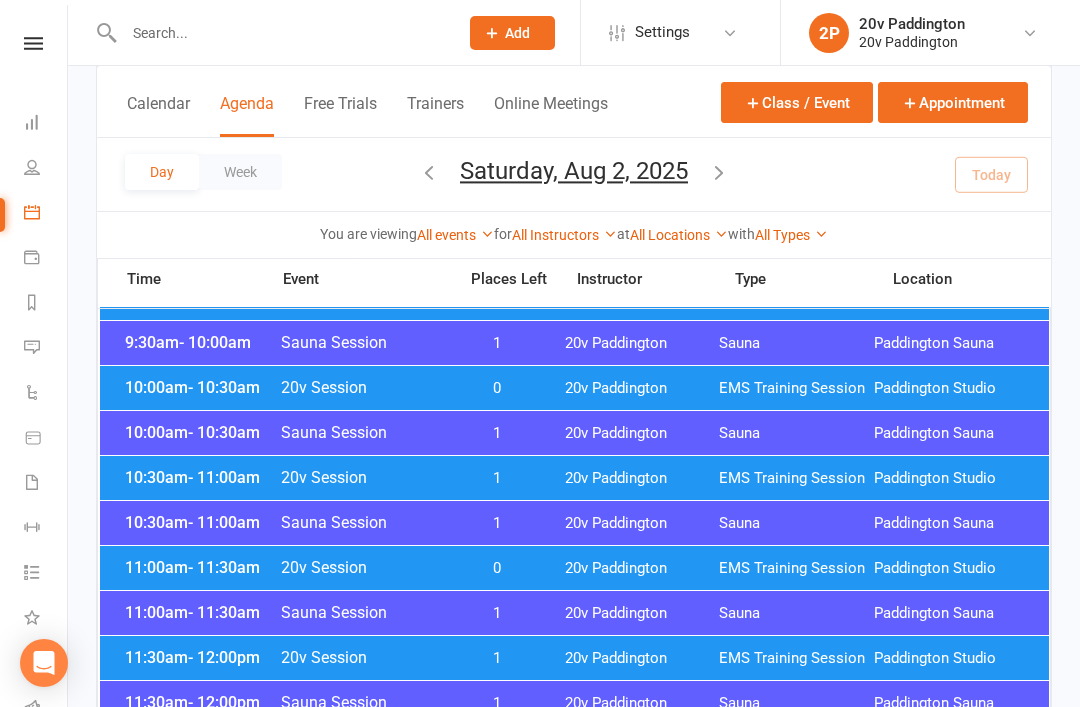 click on "20v Session" at bounding box center (362, 657) 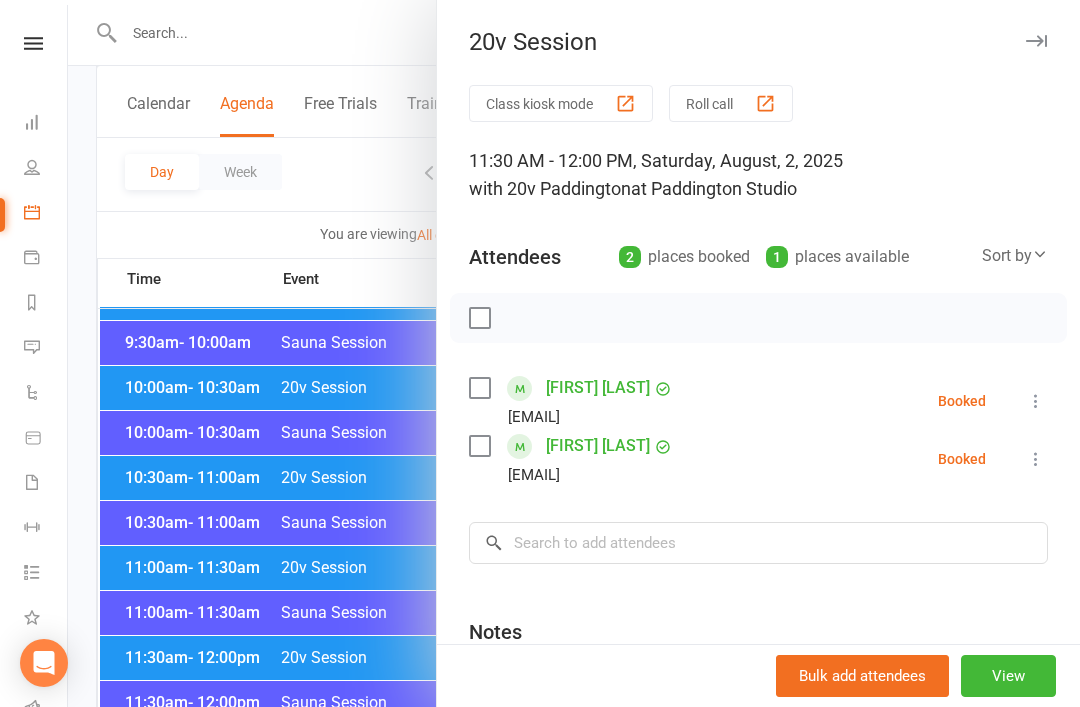 click on "Class kiosk mode  Roll call  11:30 AM - 12:00 PM, Saturday, August, 2, 2025 with 20v Paddington  at  Paddington Studio  Attendees  2  places booked 1  places available Sort by  Last name  First name  Booking created    Andrea Berruecos  aberruecos@gmail.com Booked More info  Remove  Check in  Mark absent  Send message  All bookings for series    Kiri Olsen  kiri.olsen@yahoo.com Booked More info  Remove  Check in  Mark absent  Send message  All bookings for series  × No results
Notes  Add notes for this class / appointment below" at bounding box center (758, 466) 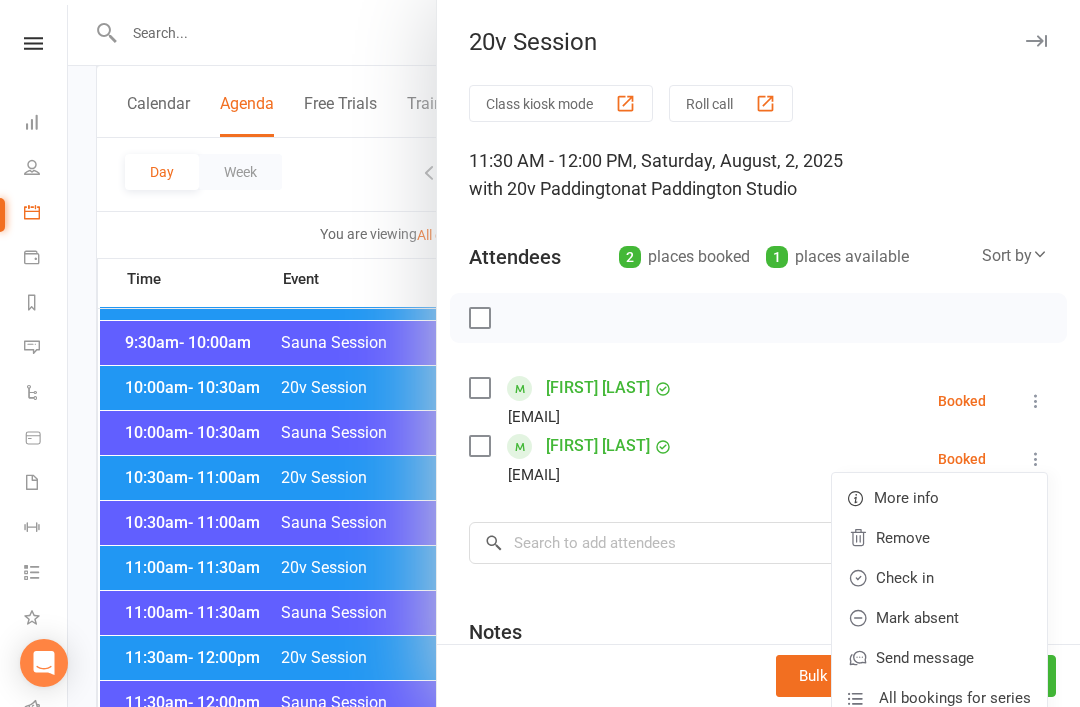 click on "Remove" at bounding box center (939, 538) 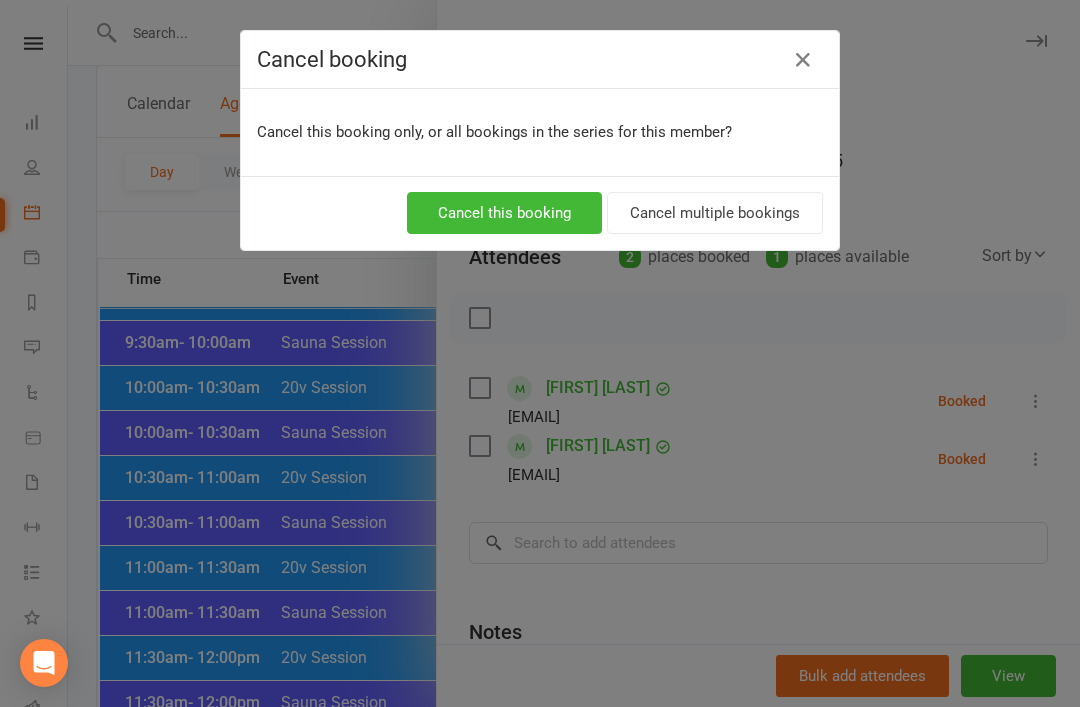 click on "Cancel this booking" at bounding box center [504, 213] 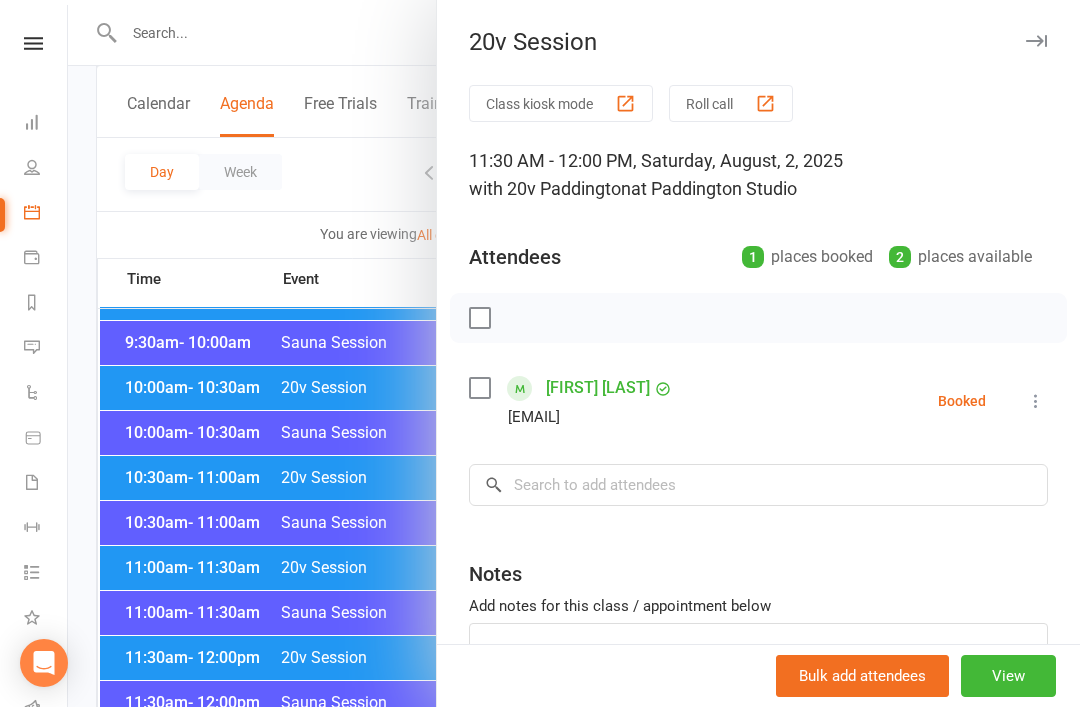 click at bounding box center (574, 353) 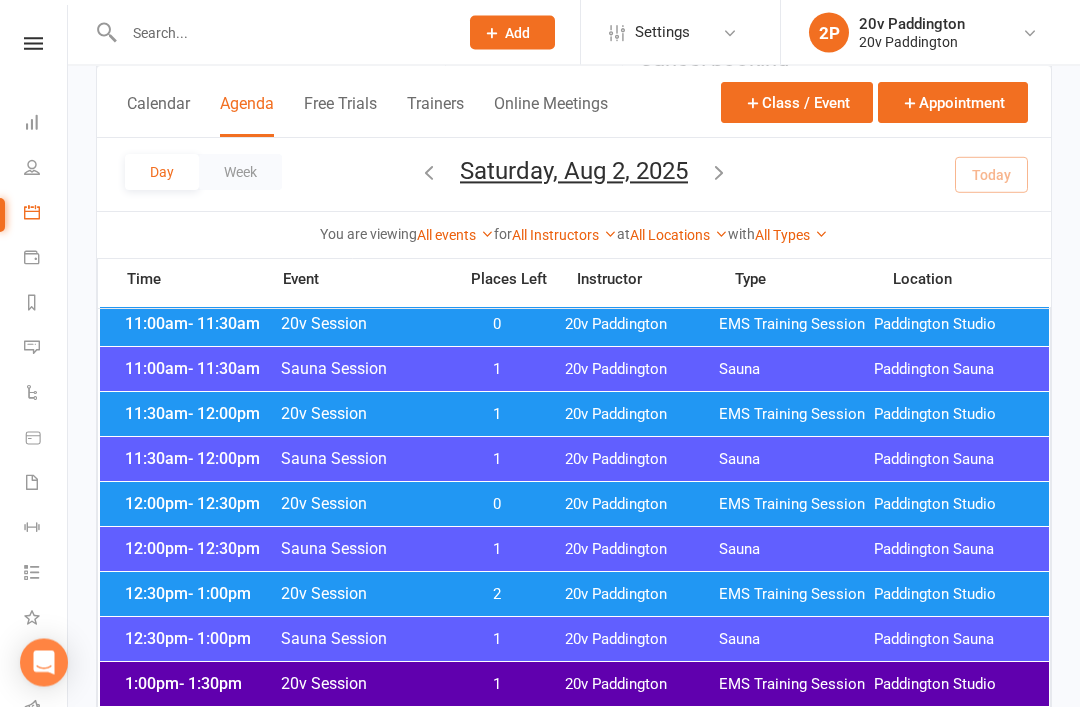 click on "2" at bounding box center (497, 595) 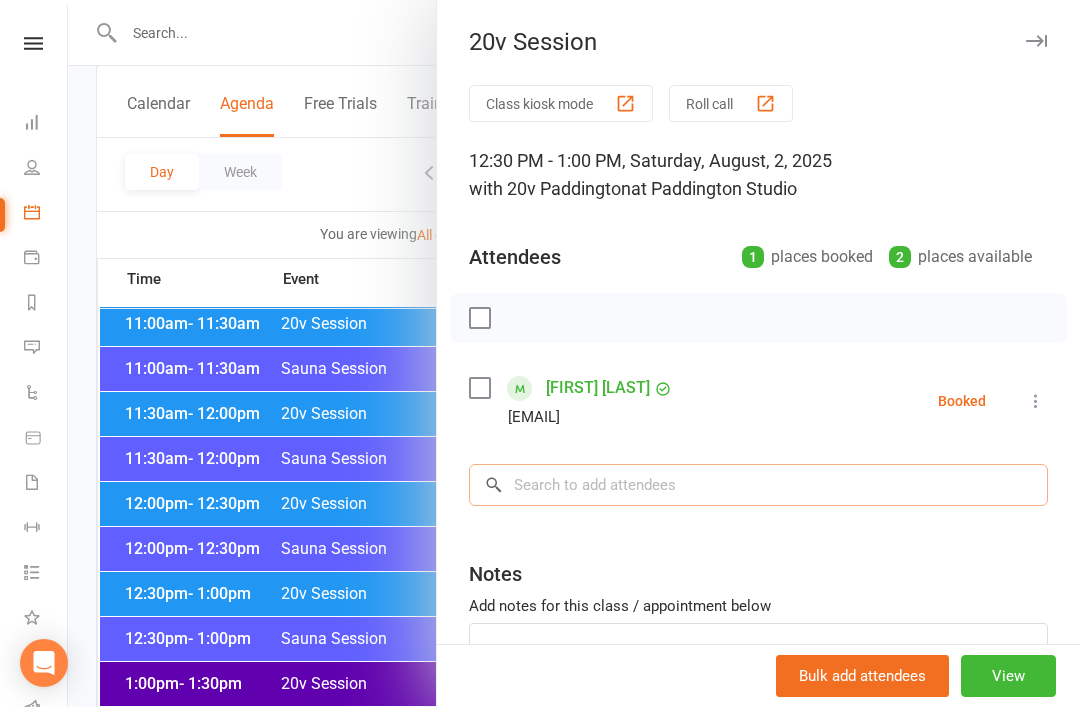 click at bounding box center (758, 485) 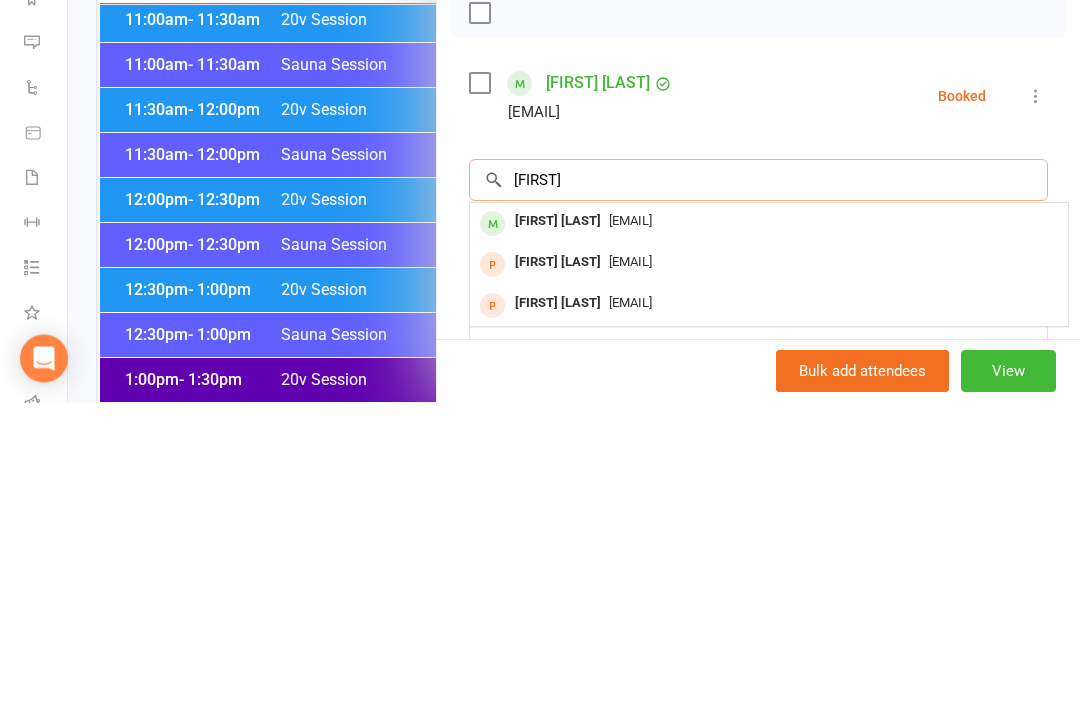 type on "Kiri" 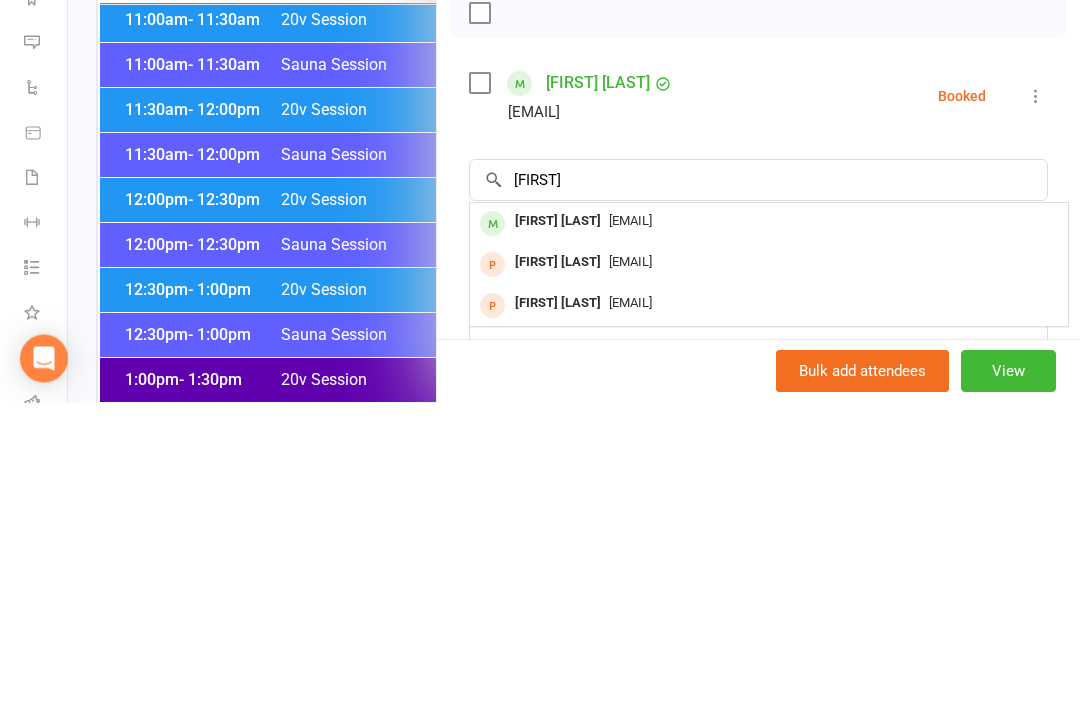 click on "kiri.olsen@yahoo.com" at bounding box center (769, 526) 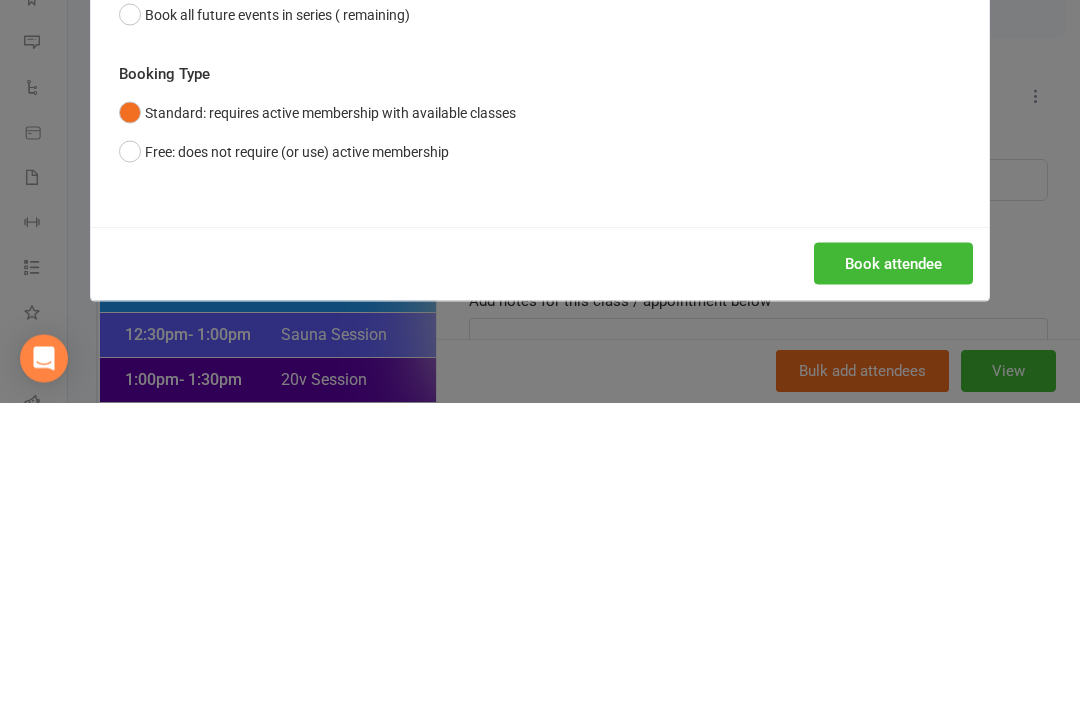 scroll, scrollTop: 1200, scrollLeft: 0, axis: vertical 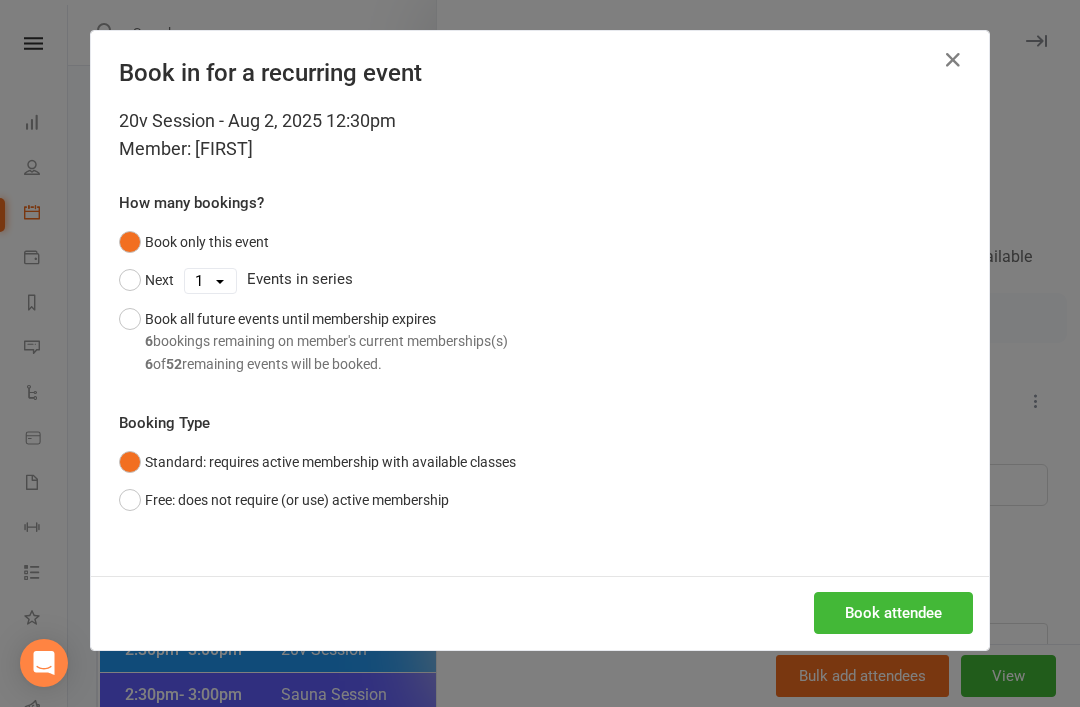 click on "Book attendee" at bounding box center (893, 613) 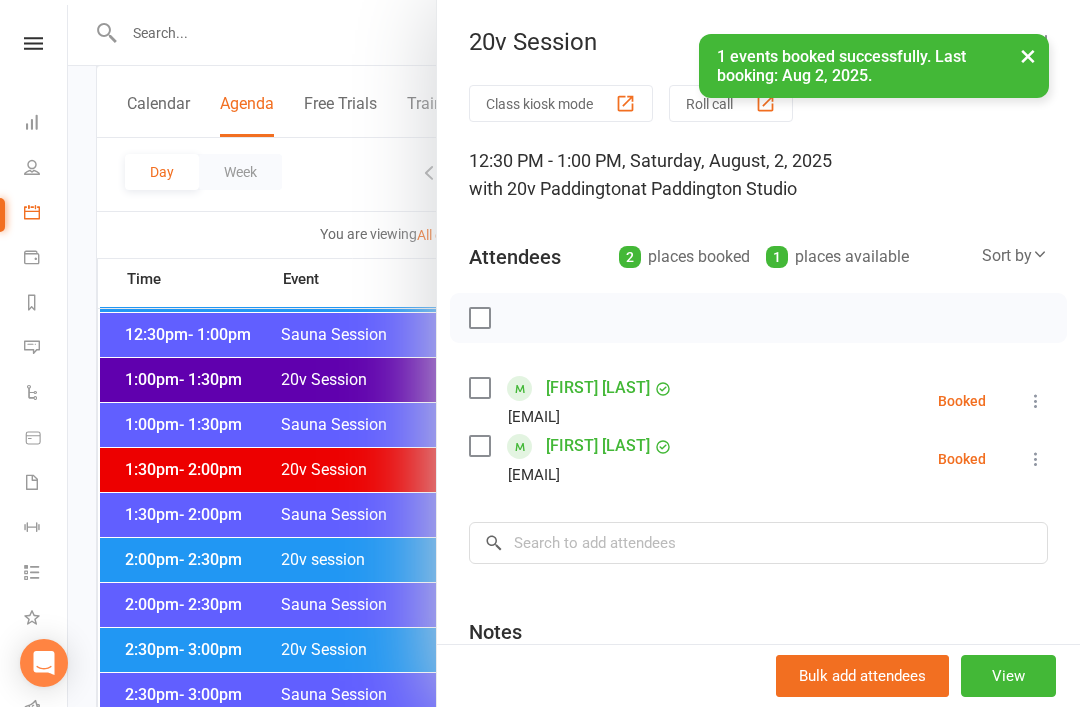 click on "View" at bounding box center [1008, 676] 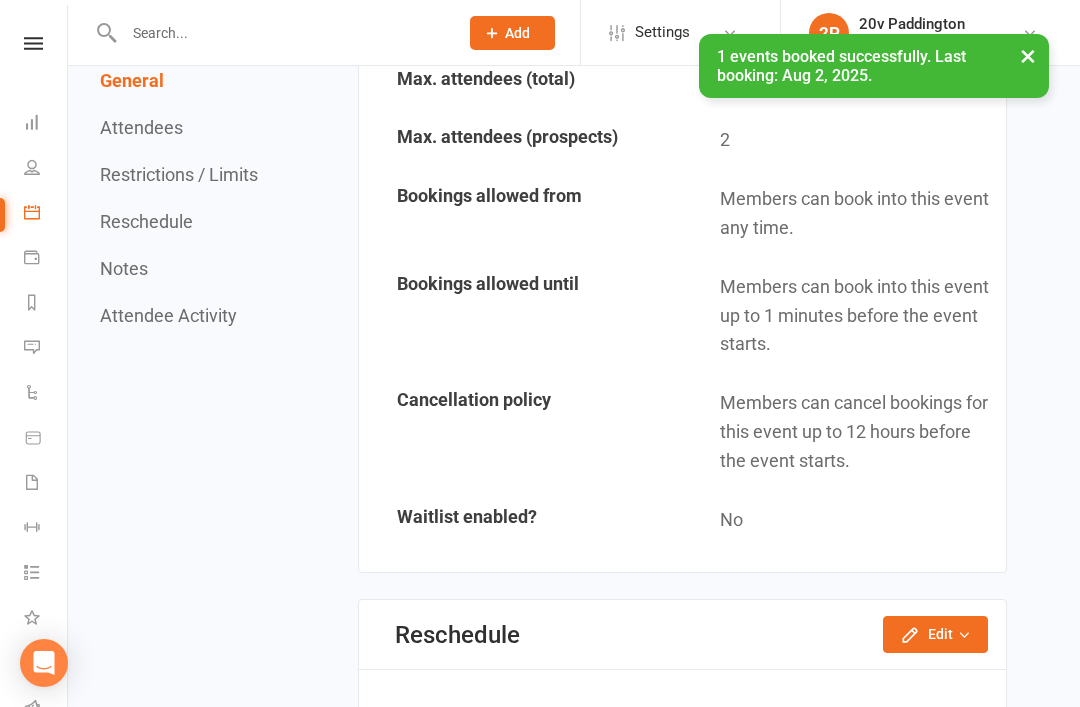 scroll, scrollTop: 0, scrollLeft: 0, axis: both 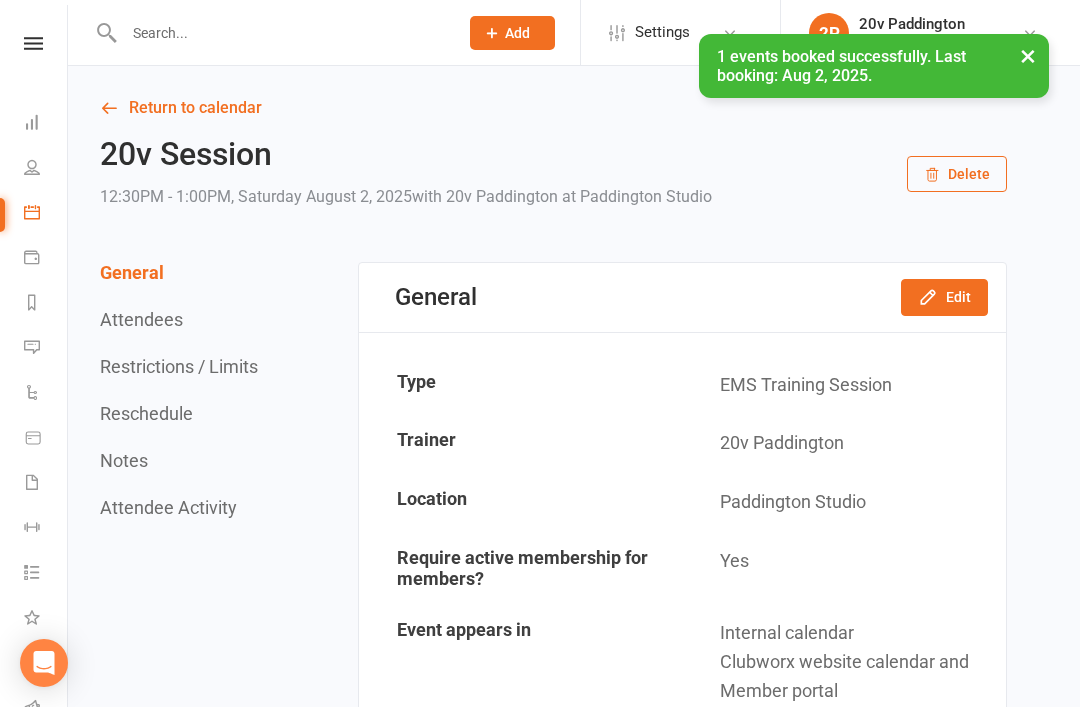 click on "Edit" at bounding box center [944, 297] 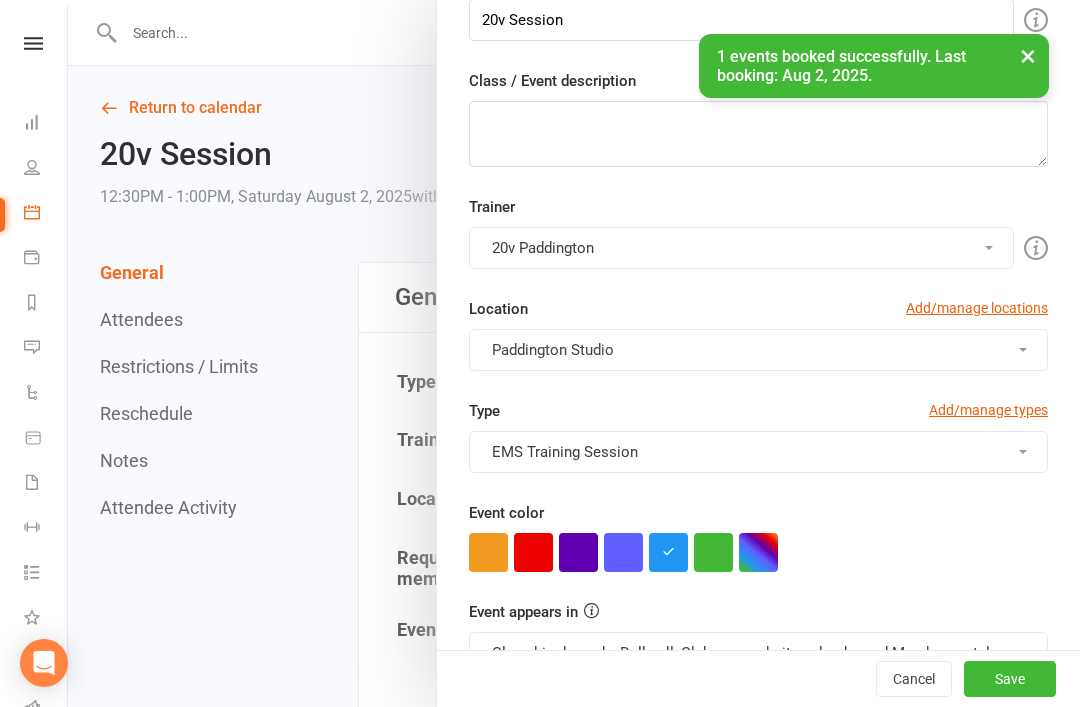 scroll, scrollTop: 293, scrollLeft: 0, axis: vertical 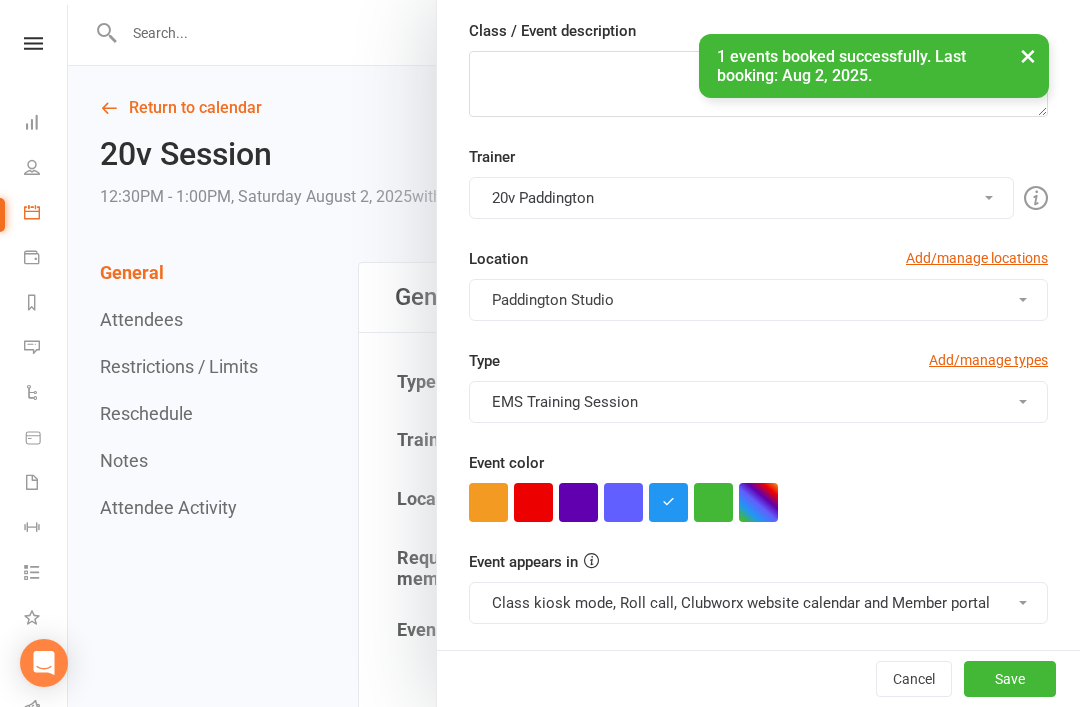 click on "Cancel" at bounding box center [914, 679] 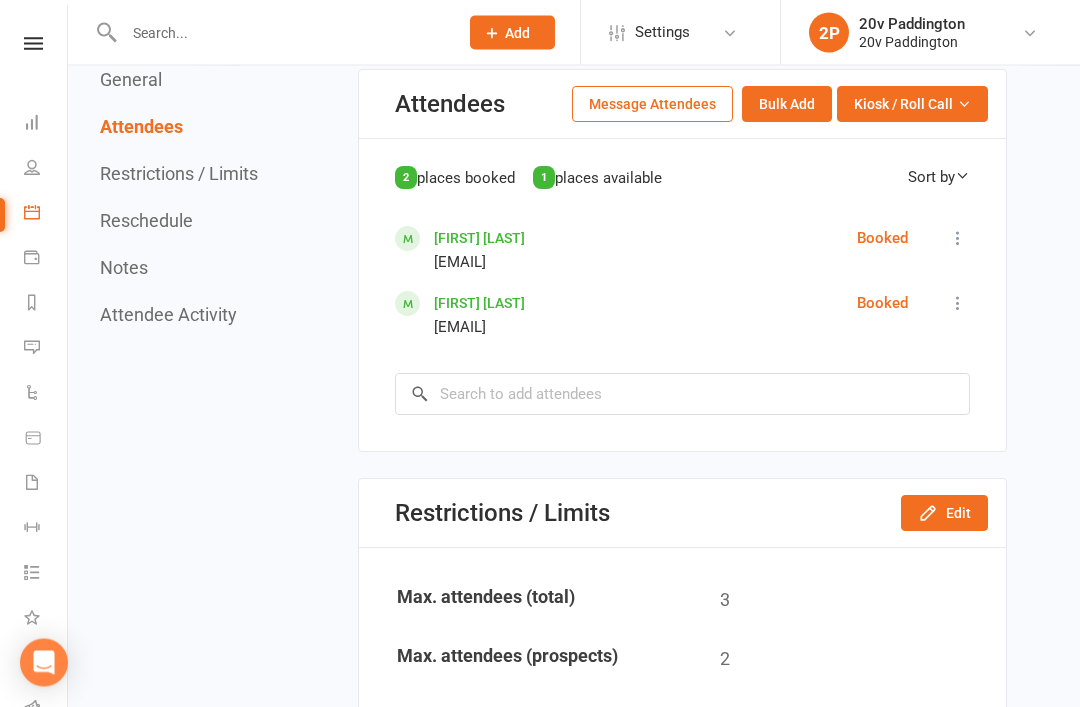 click on "Edit" 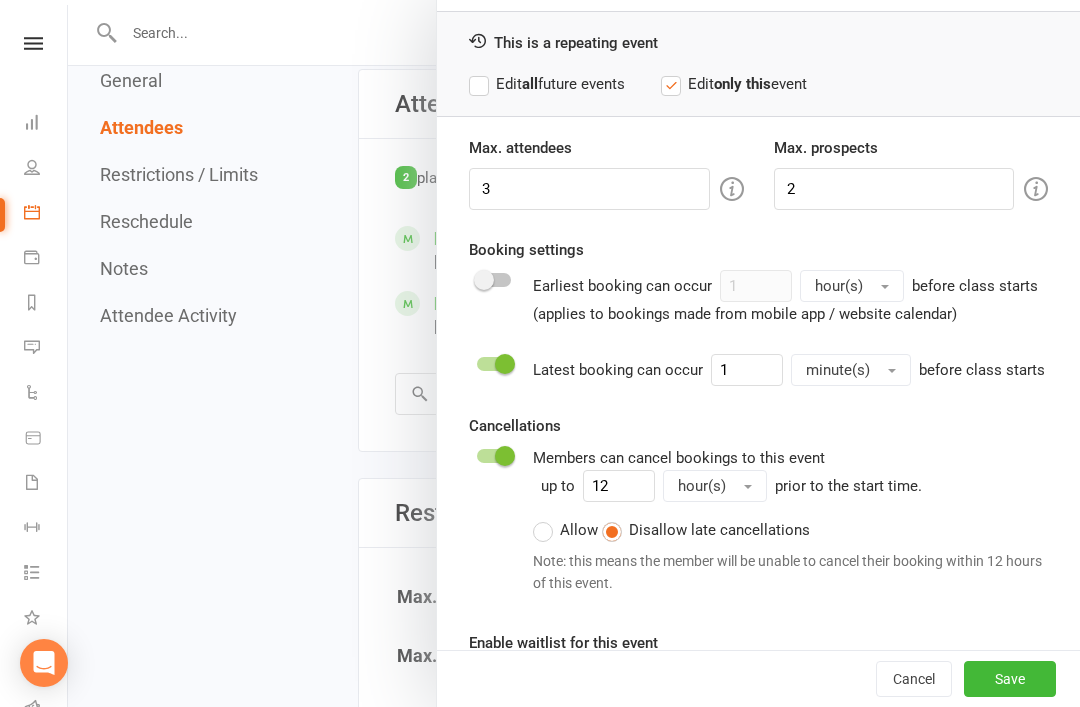 scroll, scrollTop: 77, scrollLeft: 0, axis: vertical 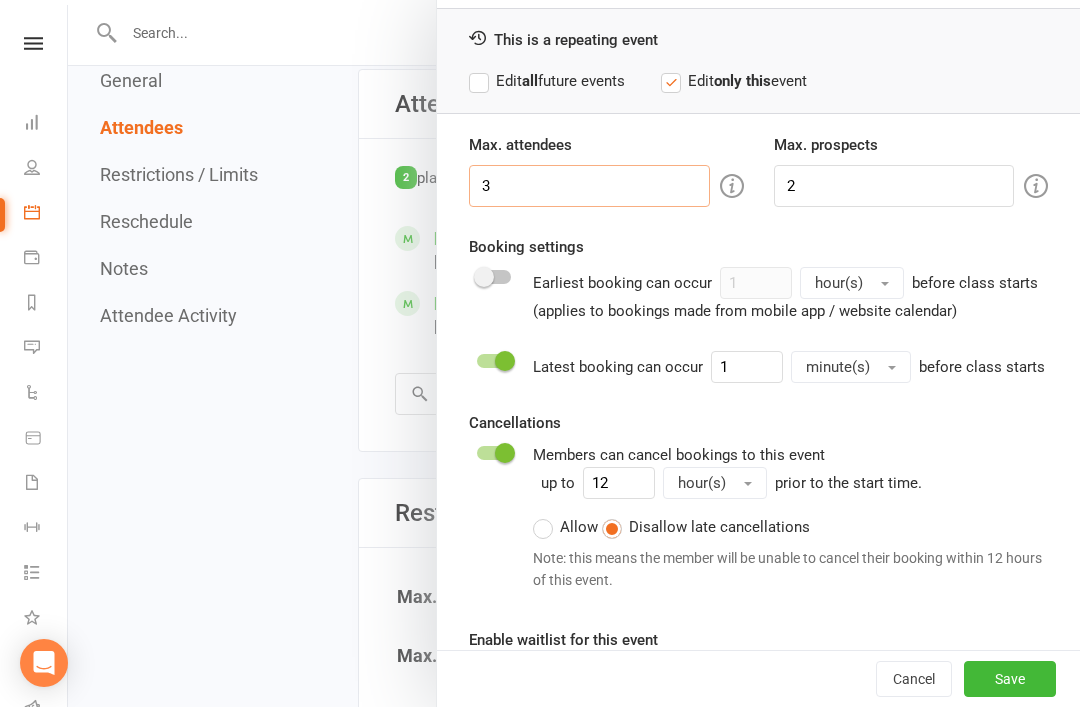 click on "3" at bounding box center [589, 186] 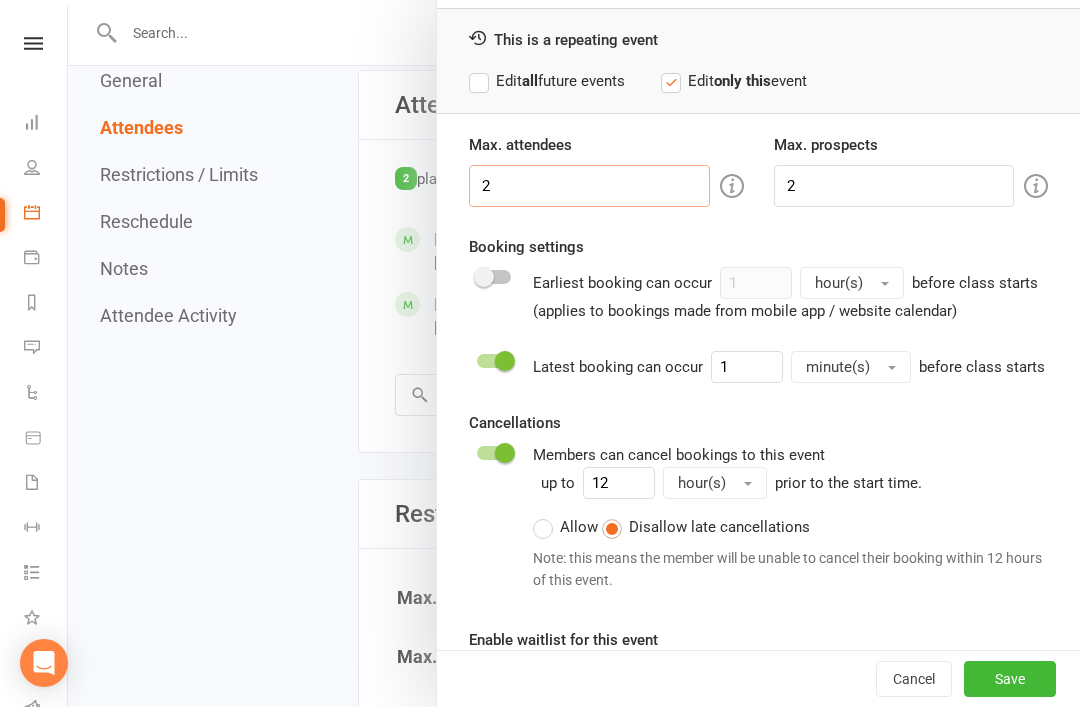type on "2" 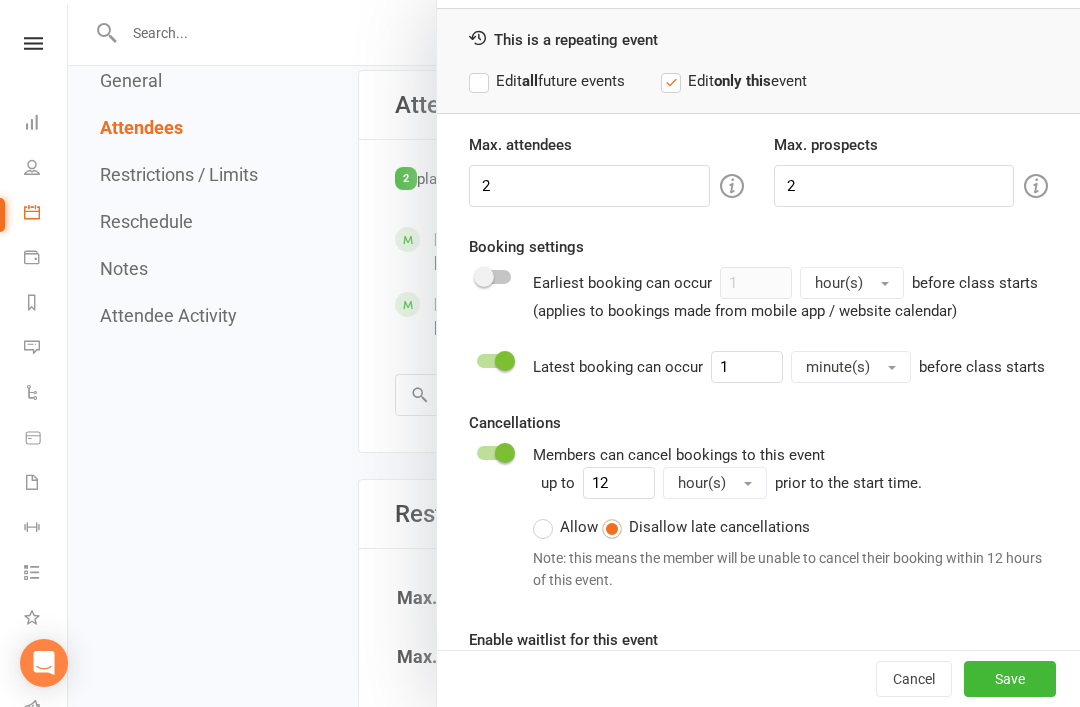 click on "Max. attendees 2 Max. prospects 2 Booking settings
Earliest booking can occur 1
hour(s)
before class starts (applies to bookings made from mobile app / website calendar)
Latest booking can occur 1
minute(s)
before class starts Cancellations
Members can cancel bookings to this event up to 12
hour(s)
prior to the start time. Allow   Disallow late cancellations Note: this means the member will be unable to cancel their booking within 12 hours of this event.
Enable waitlist for this event
Maximum waitlist size (leave blank for no limit):" at bounding box center [758, 426] 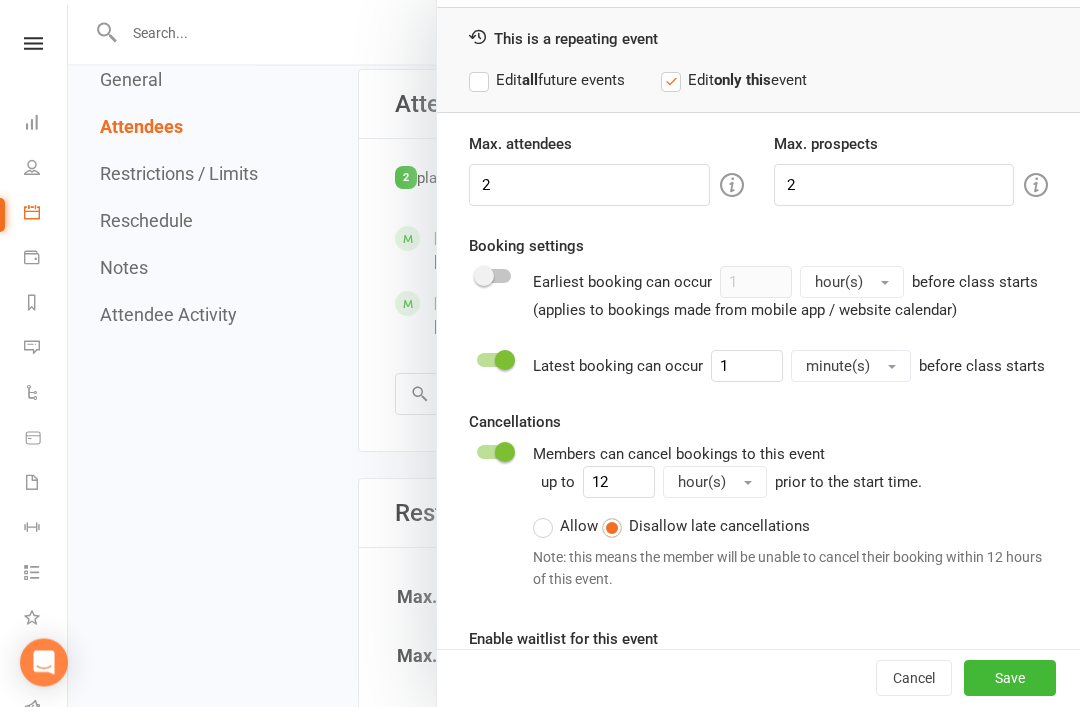 click on "Save" at bounding box center [1010, 679] 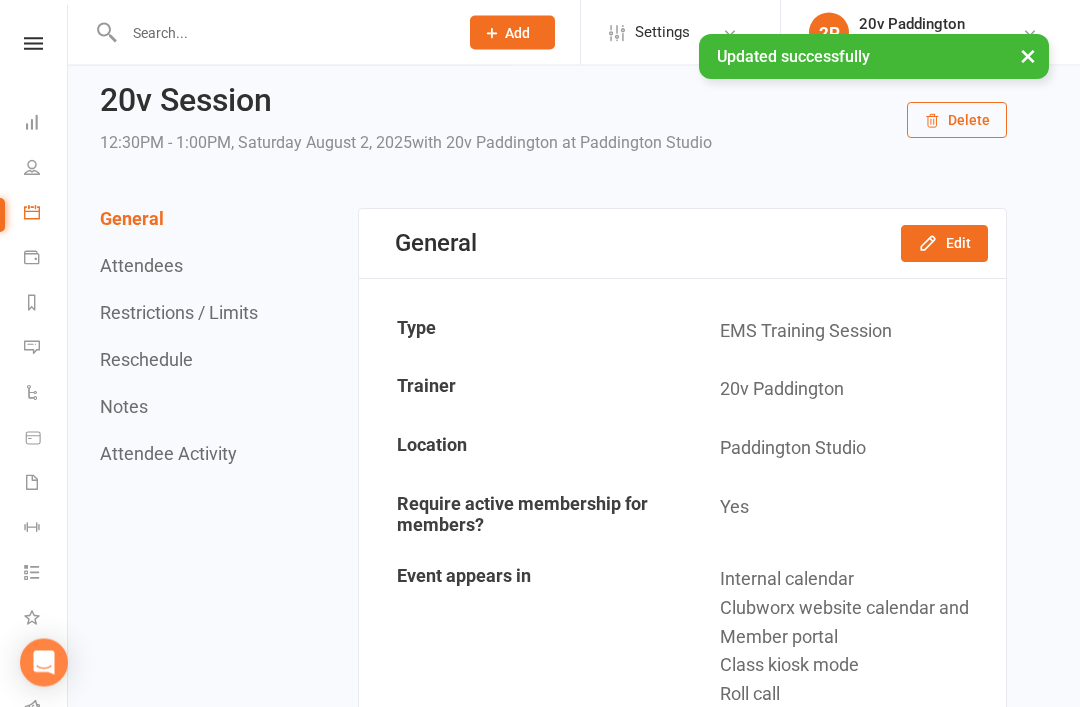 scroll, scrollTop: 0, scrollLeft: 0, axis: both 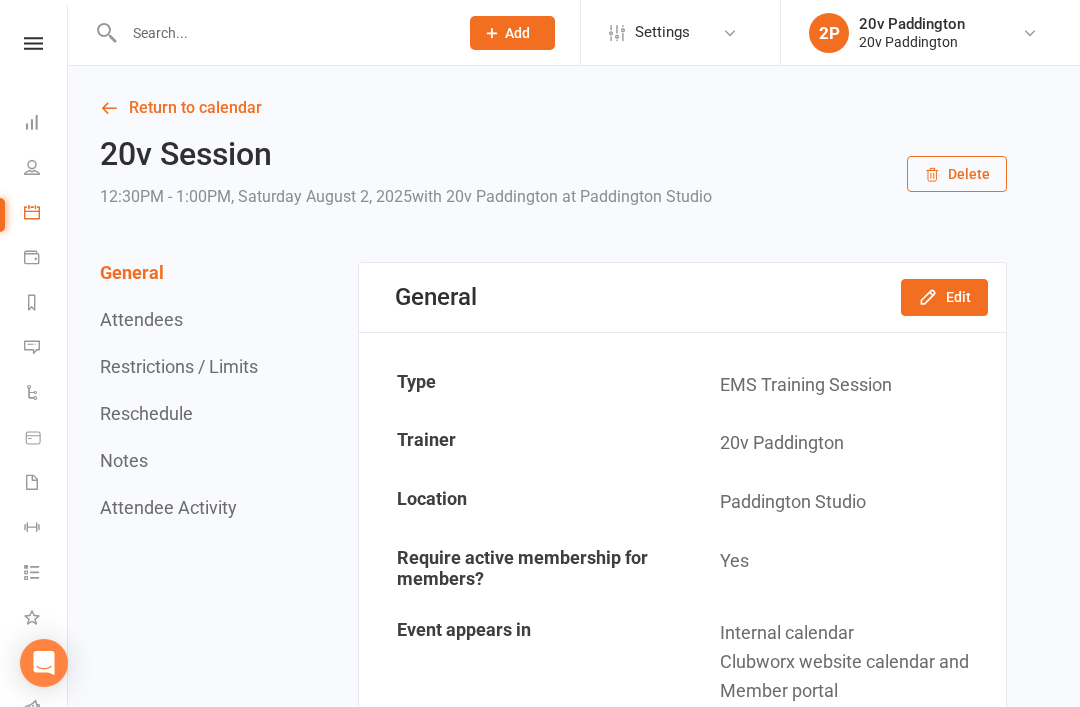 click on "Calendar" at bounding box center [46, 214] 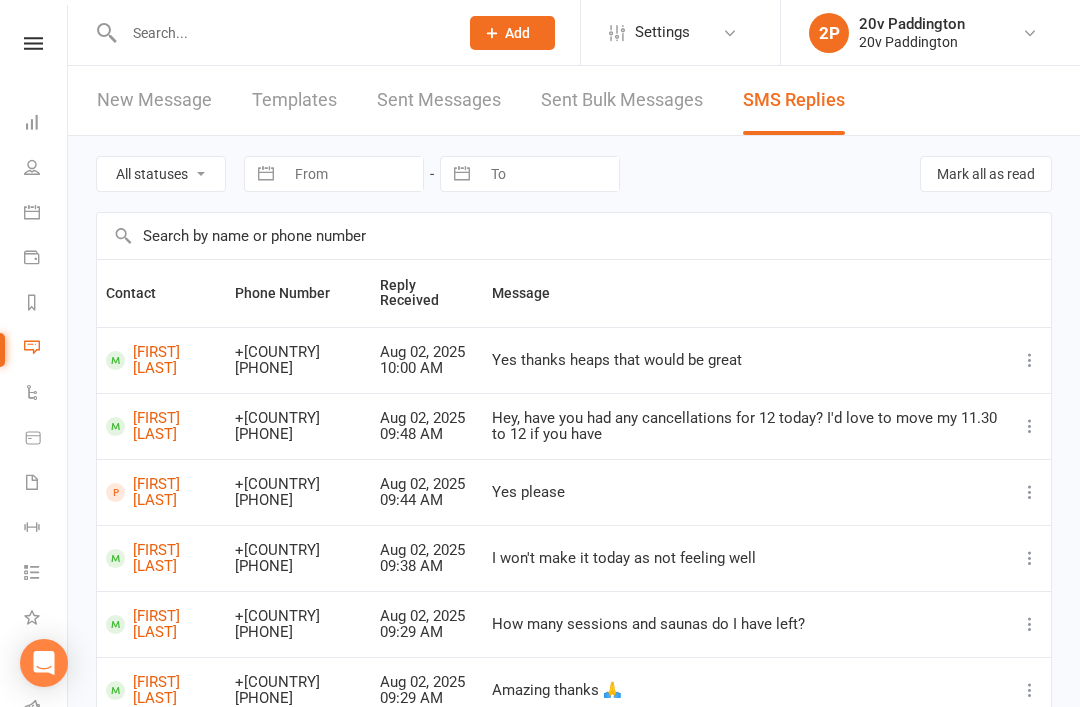 scroll, scrollTop: 0, scrollLeft: 0, axis: both 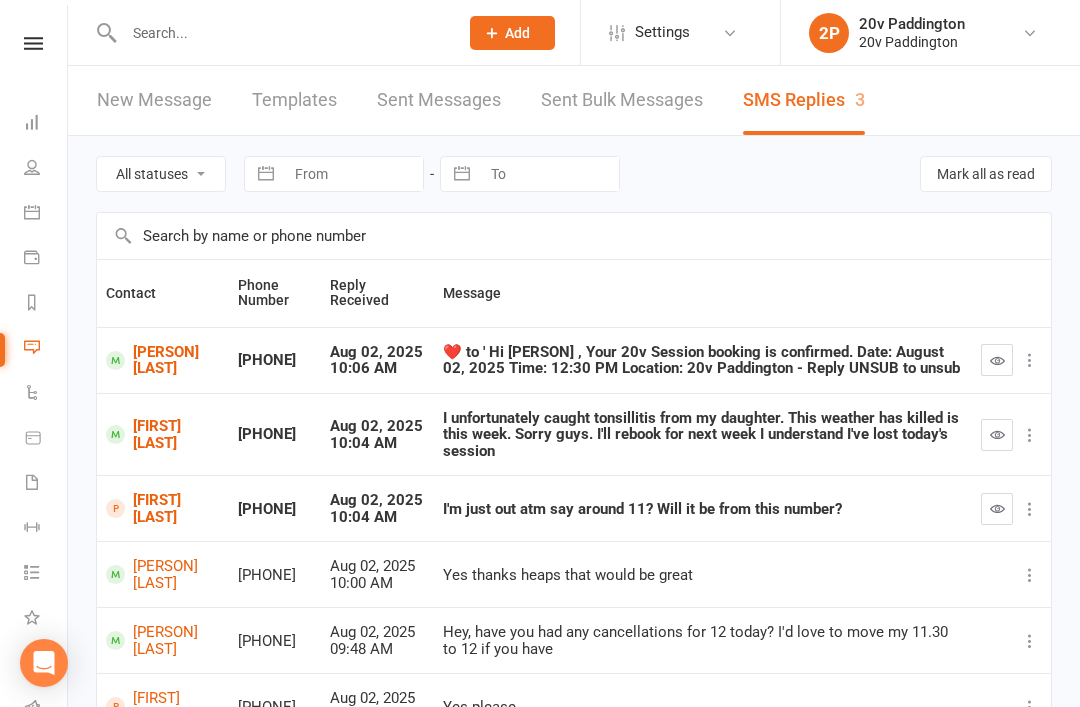 click at bounding box center (997, 360) 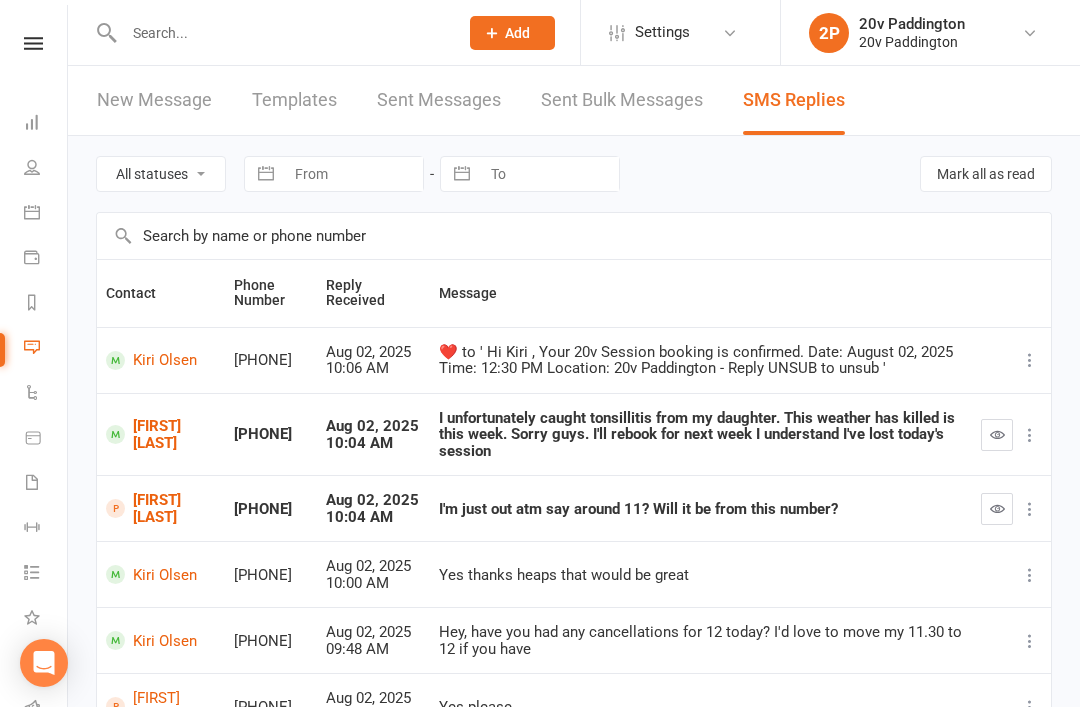 scroll, scrollTop: 0, scrollLeft: 0, axis: both 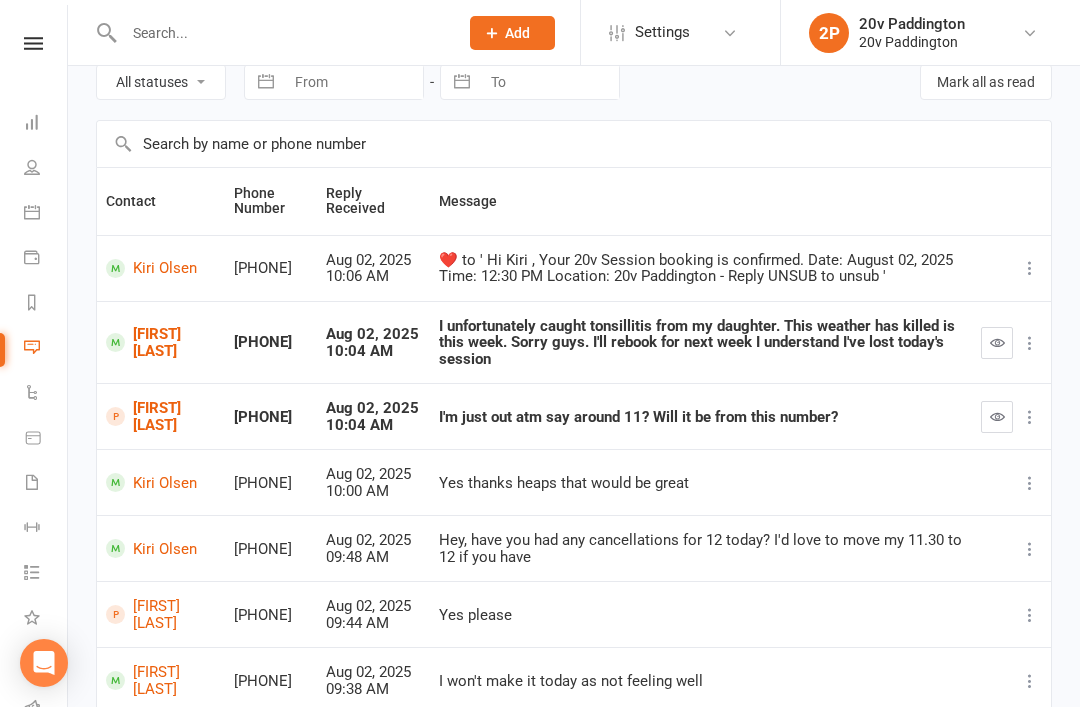 click on "[FIRST] [LAST]" at bounding box center [161, 416] 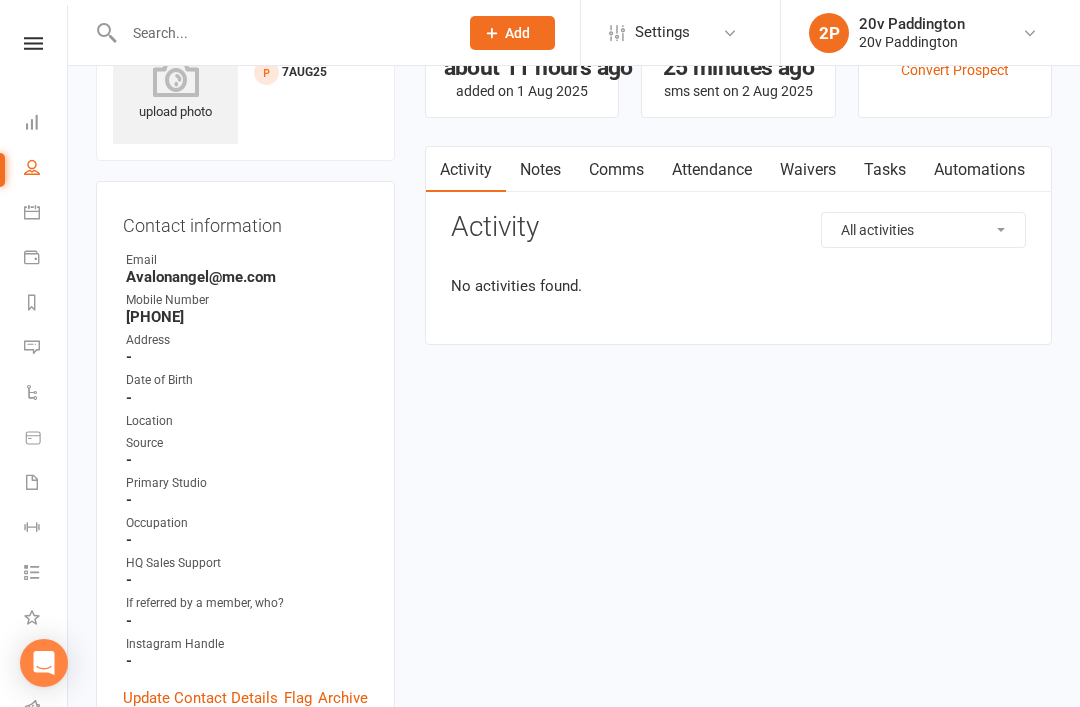 scroll, scrollTop: 0, scrollLeft: 0, axis: both 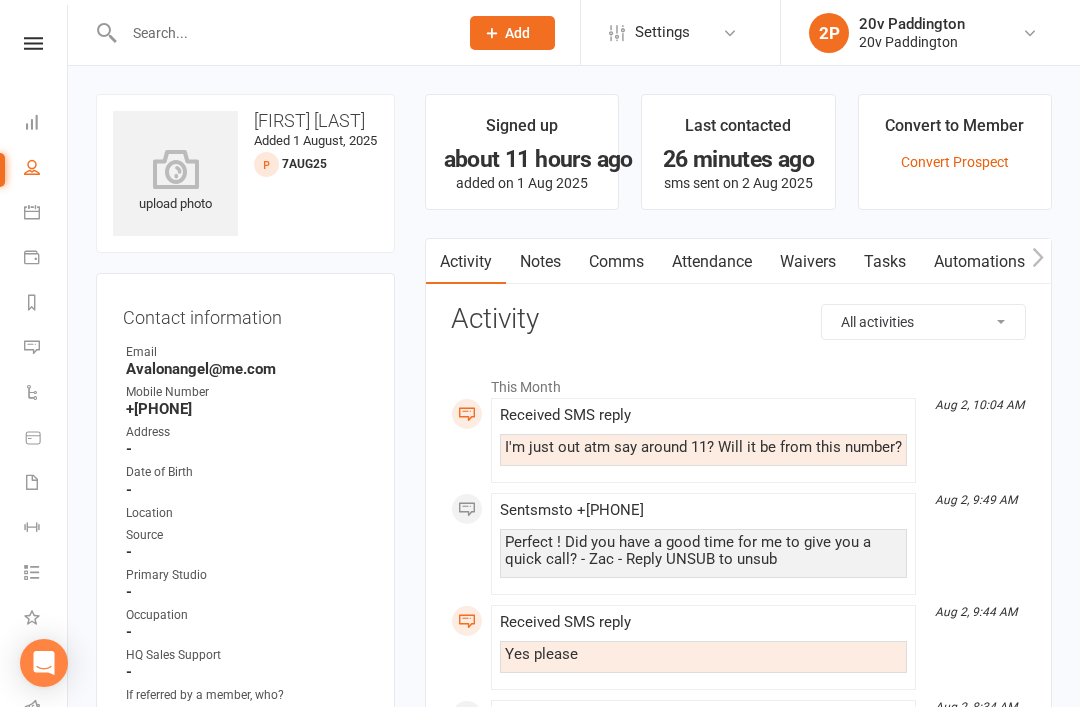 click on "Signed up about 11 hours ago added on 1 Aug 2025 Last contacted 26 minutes ago sms sent on 2 Aug 2025 Convert to Member Convert Prospect
Activity Notes Comms Attendance Waivers Tasks Automations Workouts Assessments
All activities Bookings / Attendances Communications Notes Failed SMSes Gradings Members Memberships POS Sales Payments Credit Vouchers Prospects Reports Automations Tasks Waivers Workouts Kiosk Mode Consent Assessments Contact Flags Family Relationships Activity This Month Aug 2, 10:04 AM Received SMS reply   I'm just out atm say around 11? Will it be from this number?  Aug 2, 9:49 AM   Sent  sms  to   +61414788826   Perfect ! Did you have a good time for me to give you a quick call? - Zac - Reply UNSUB to unsub Aug 2, 9:44 AM Received SMS reply   Yes please  Aug 2, 8:34 AM Automation 'Prospect SMS Day 1' completed successfully   Aug 2, 8:34 AM Step 1 of automation Prospect SMS Day 1 completed successfully   Aug 2, 8:34 AM   Sent  sms  to   +61414788826   Aug 2, 8:14 AM   Aug 2, 6:33 AM" at bounding box center (738, 1306) 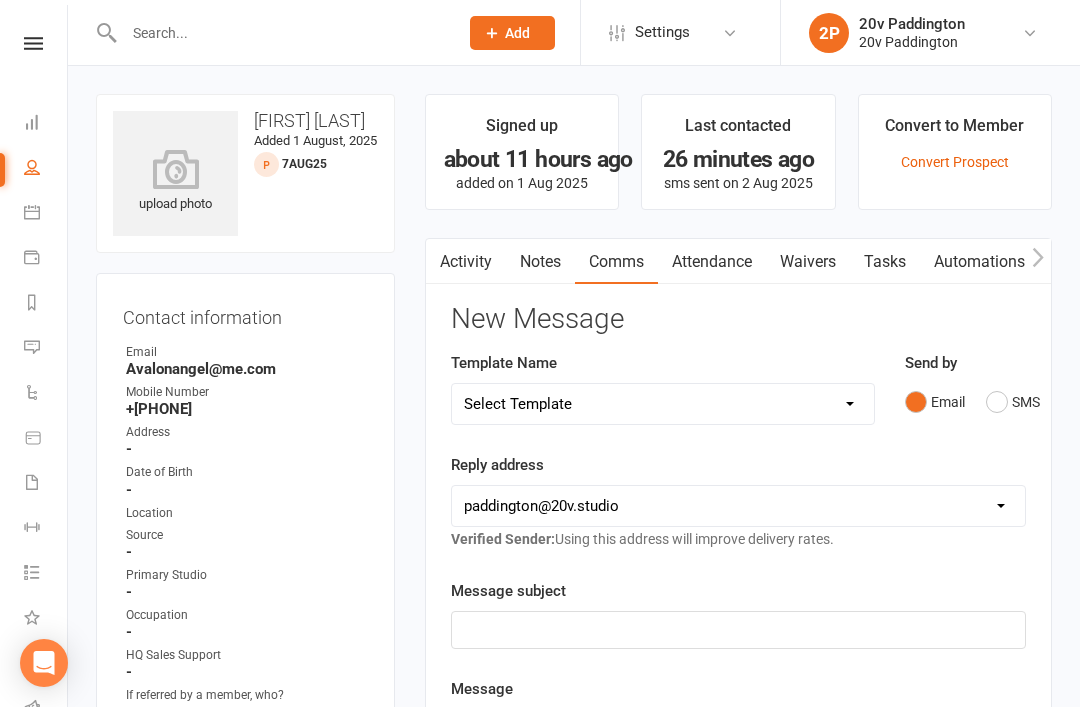 click on "Send by Email SMS" at bounding box center [965, 386] 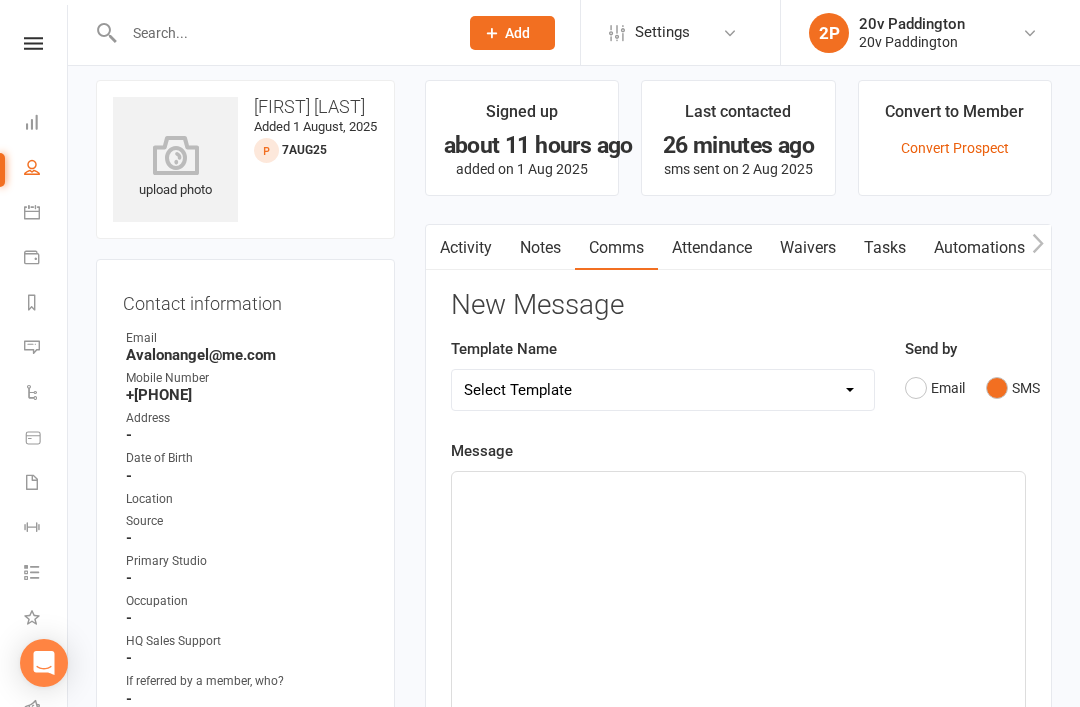 click on "﻿" 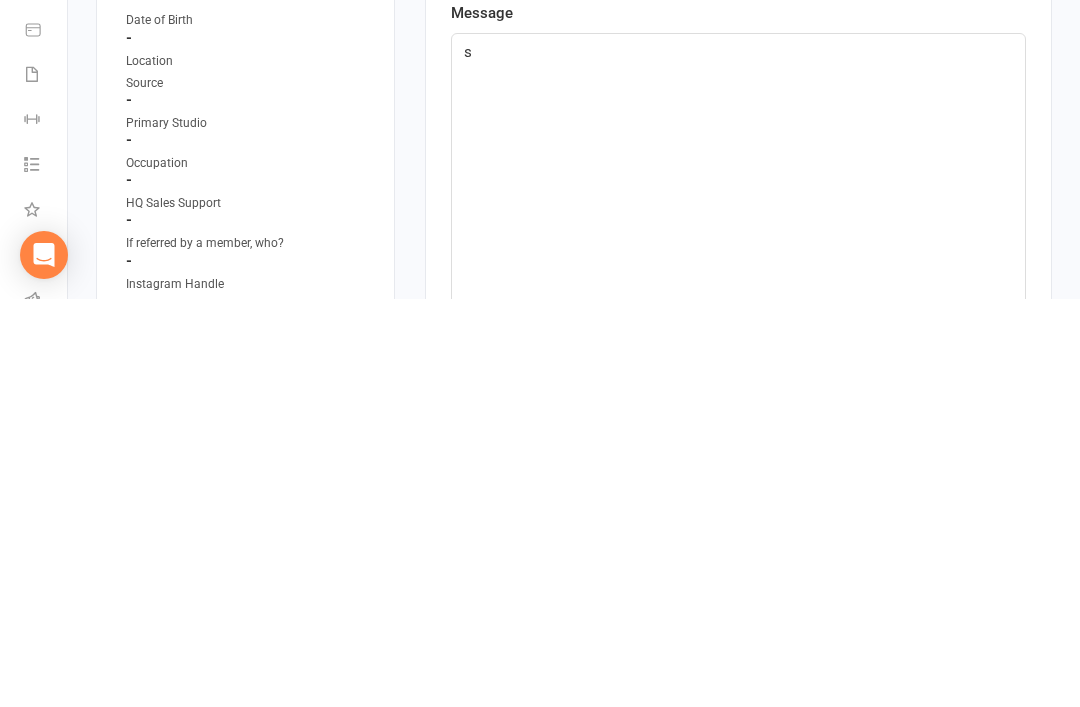 type 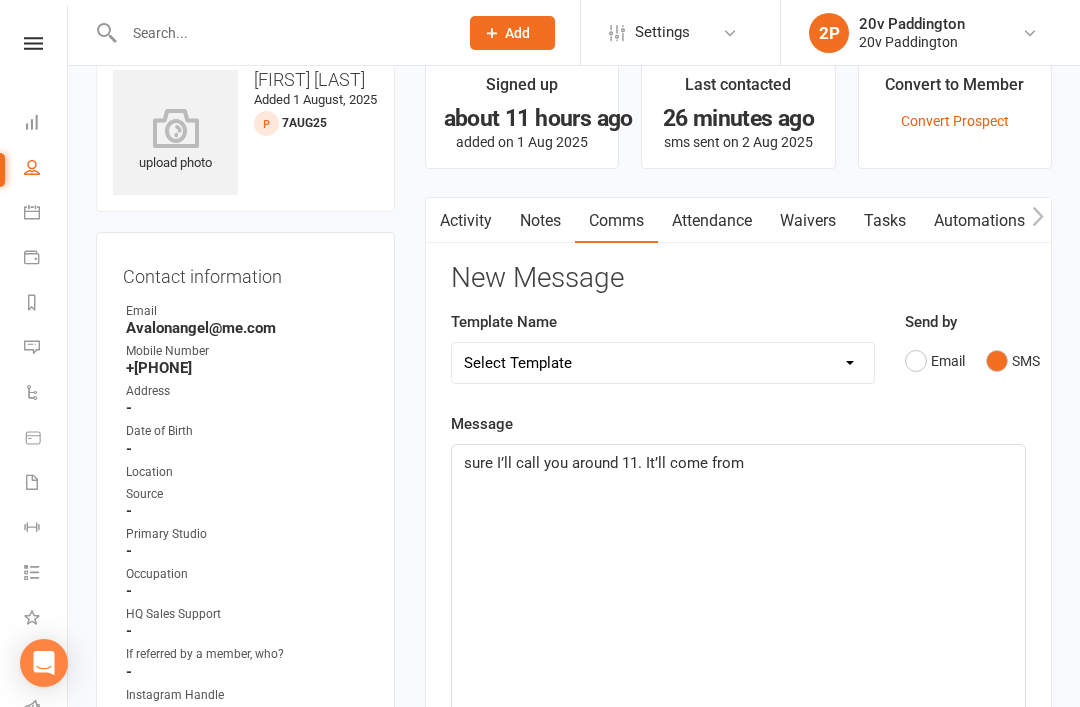 scroll, scrollTop: 36, scrollLeft: 0, axis: vertical 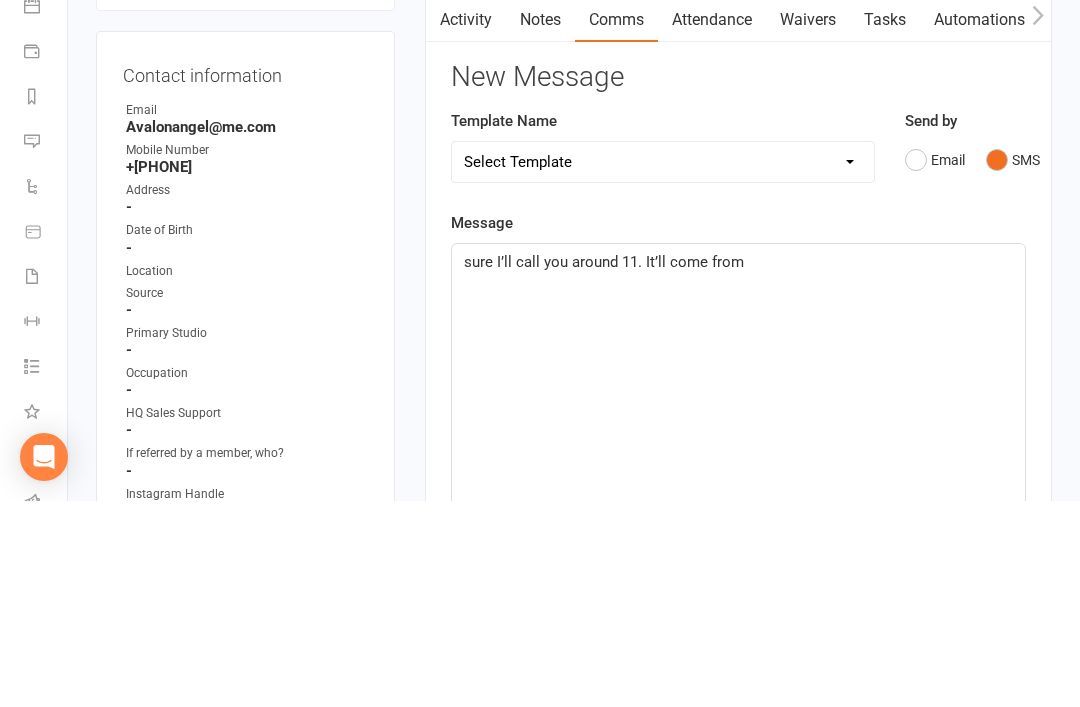 click on "Select Template [Email] 20v Referral Bonus [SMS] Free Trial Link [SMS] Haven’t heard back from trial [SMS] No answer to Kickstart Call [SMS] Ready for trial [SMS] Still interested text 1 [SMS] Still interested text 2 [SMS] Trial same day confirmation text" at bounding box center (663, 368) 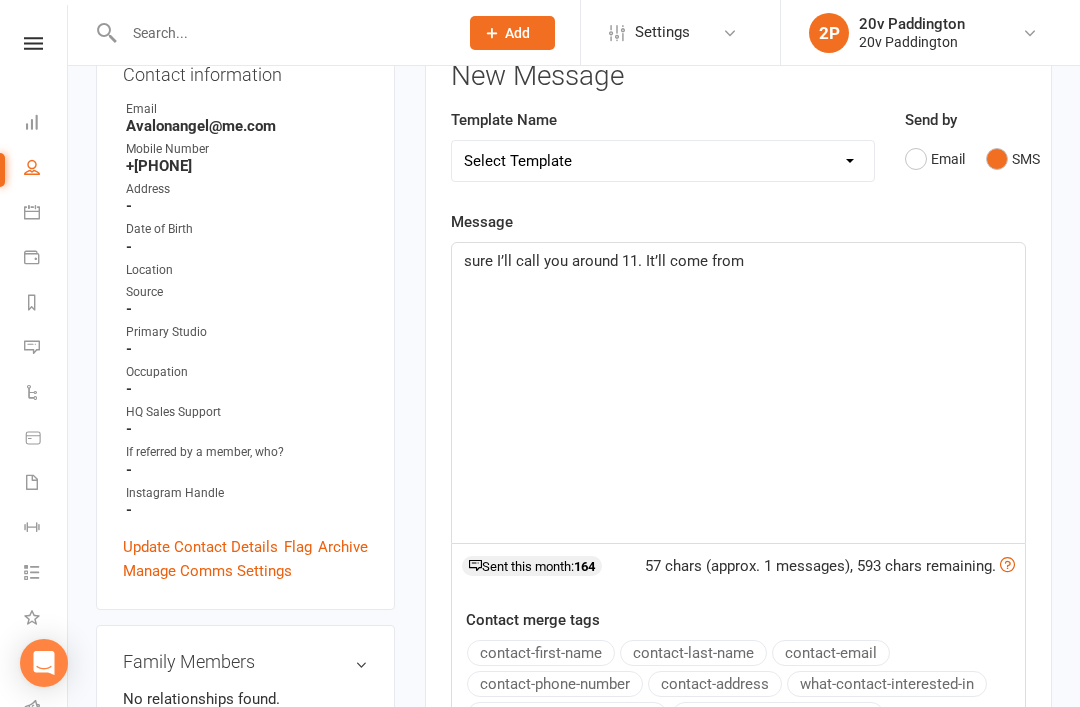 select on "3" 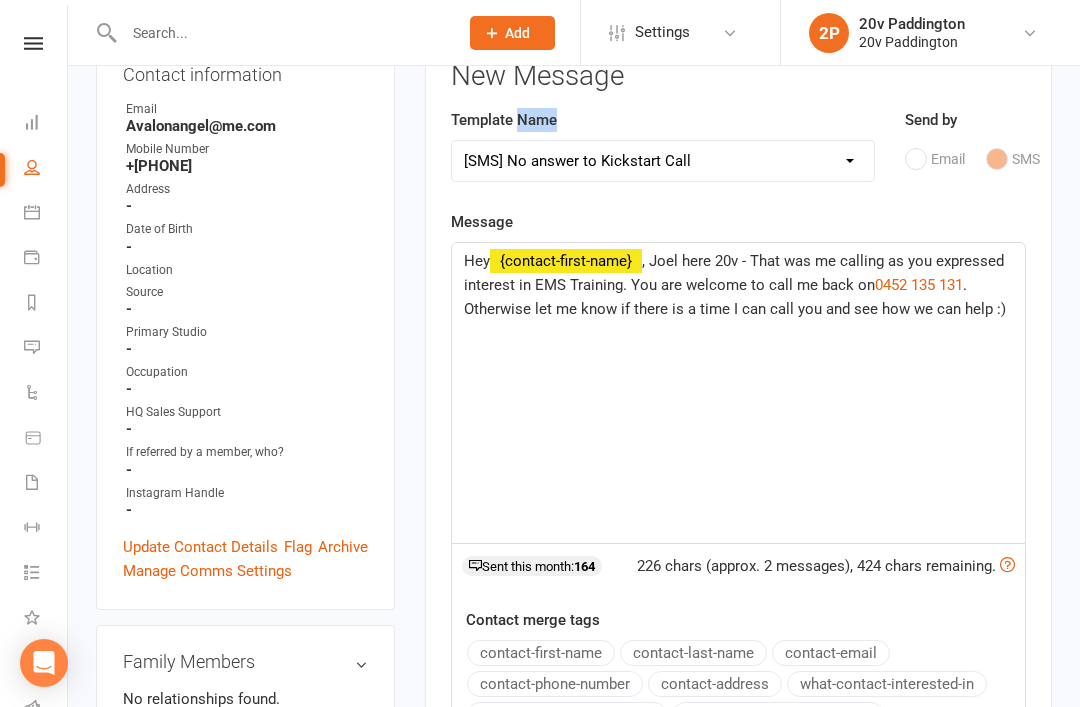 click on "Hey  ﻿ {contact-first-name} , Joel here 20v - That was me calling as you expressed interest in EMS Training. You are welcome to call me back on  $   0452 135 131 $   . Otherwise let me know if there is a time I can call you and see how we can help :)" 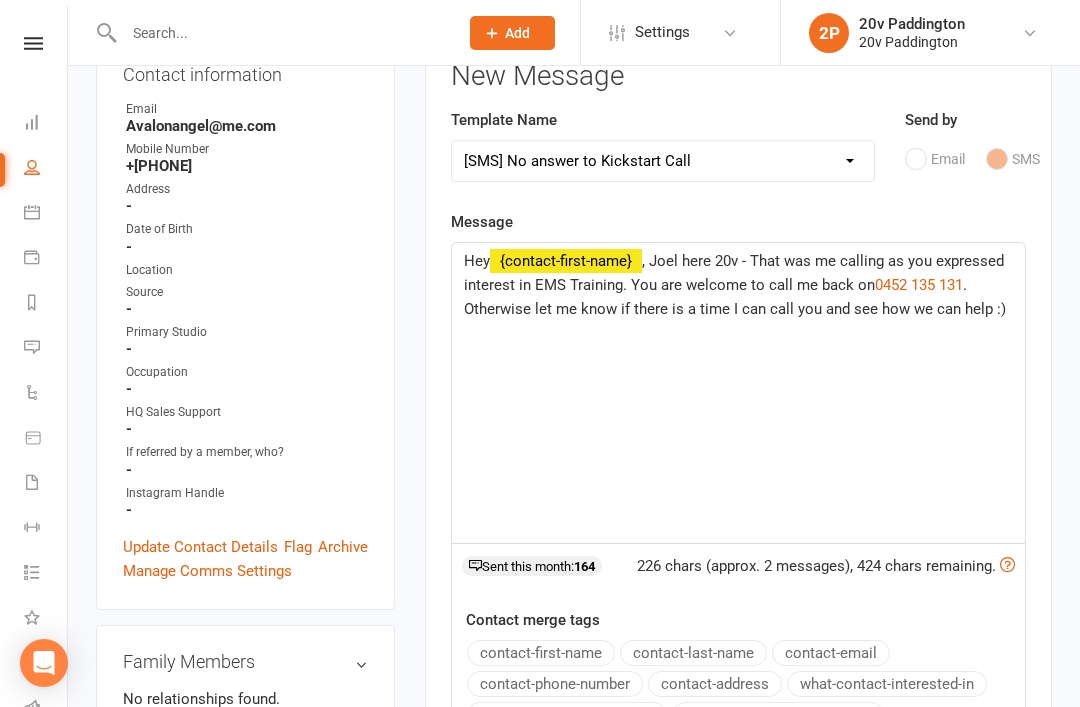scroll, scrollTop: 242, scrollLeft: 0, axis: vertical 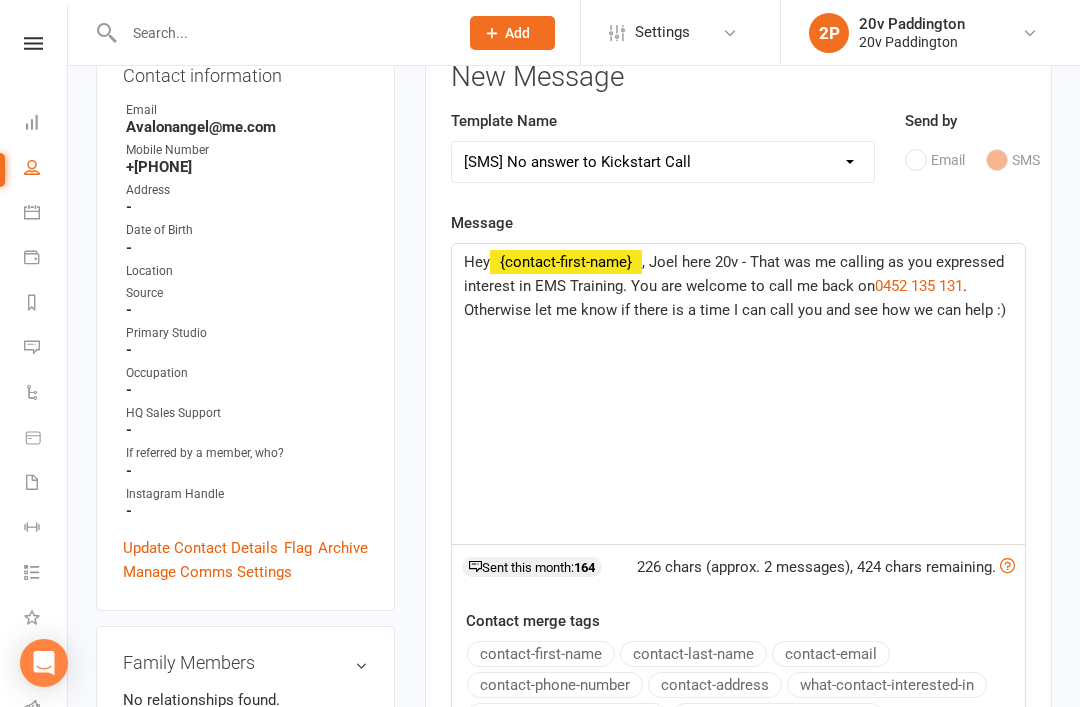 click on ", Joel here 20v - That was me calling as you expressed interest in EMS Training. You are welcome to call me back on" 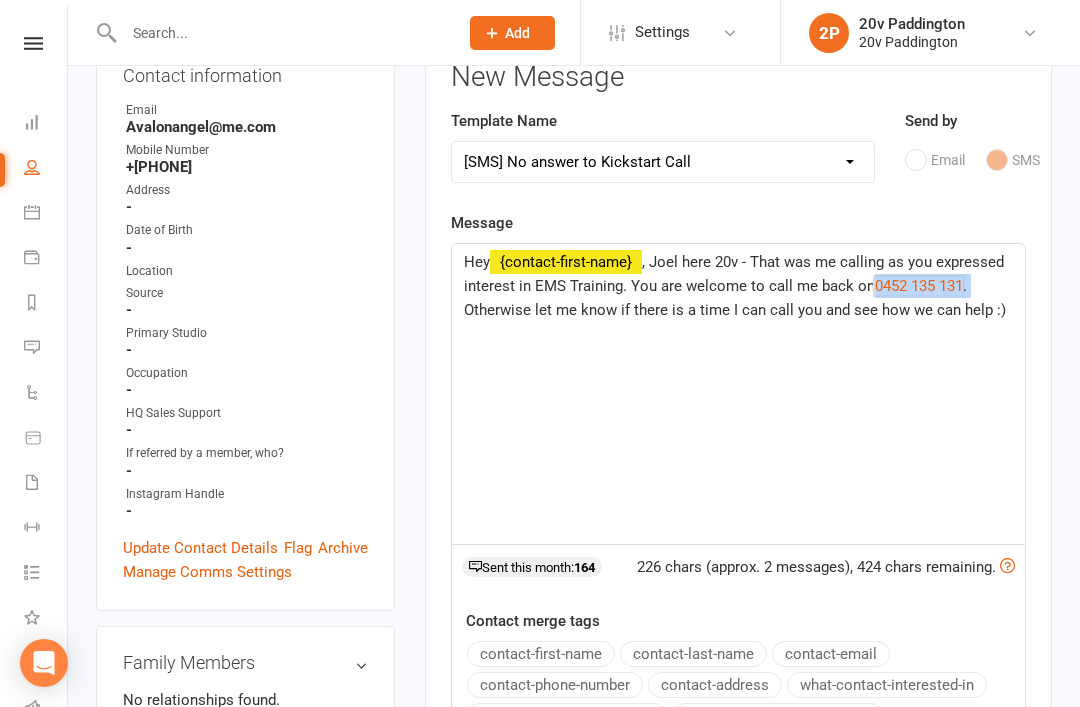 copy on "0452 135 131 $   ." 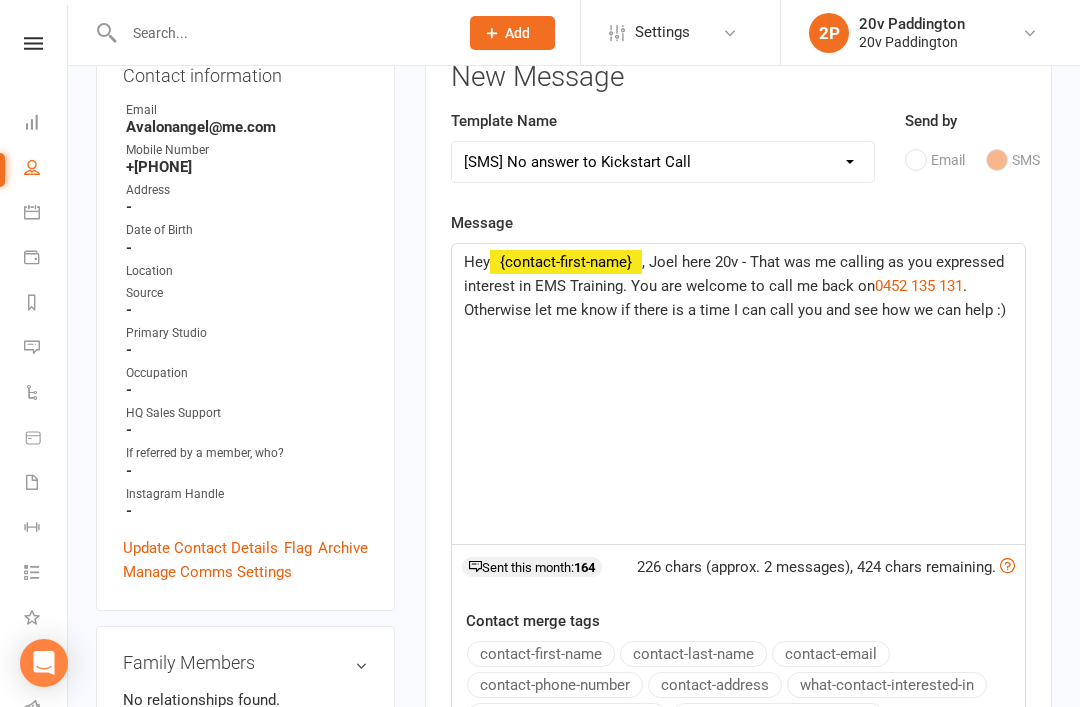 click on "Hey  ﻿ {contact-first-name} , Joel here 20v - That was me calling as you expressed interest in EMS Training. You are welcome to call me back on  $   0452 135 131 $   . Otherwise let me know if there is a time I can call you and see how we can help :)" 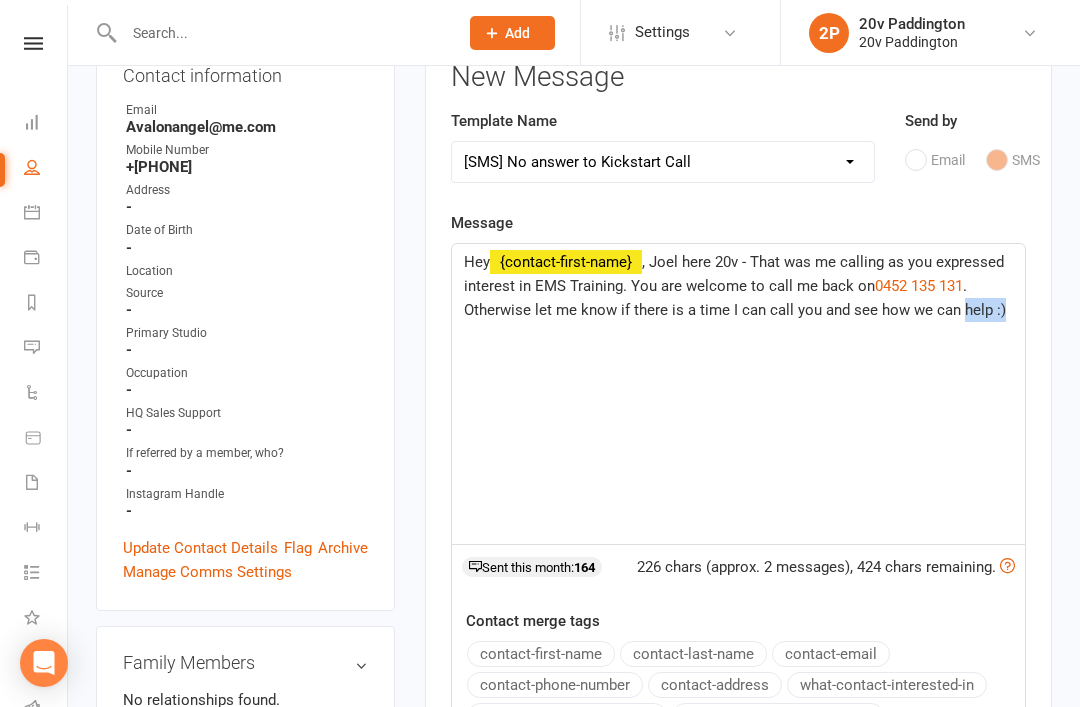 click on "Hey  ﻿ {contact-first-name} , Joel here 20v - That was me calling as you expressed interest in EMS Training. You are welcome to call me back on  $   0452 135 131 $   . Otherwise let me know if there is a time I can call you and see how we can help :)" 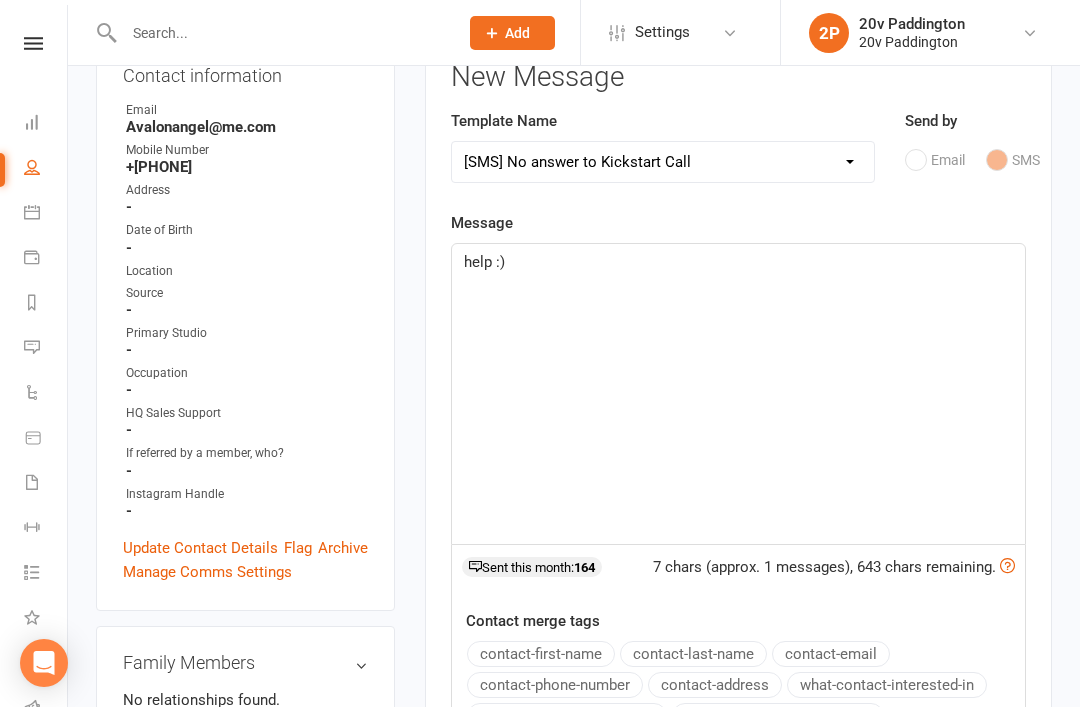click on "help :)" 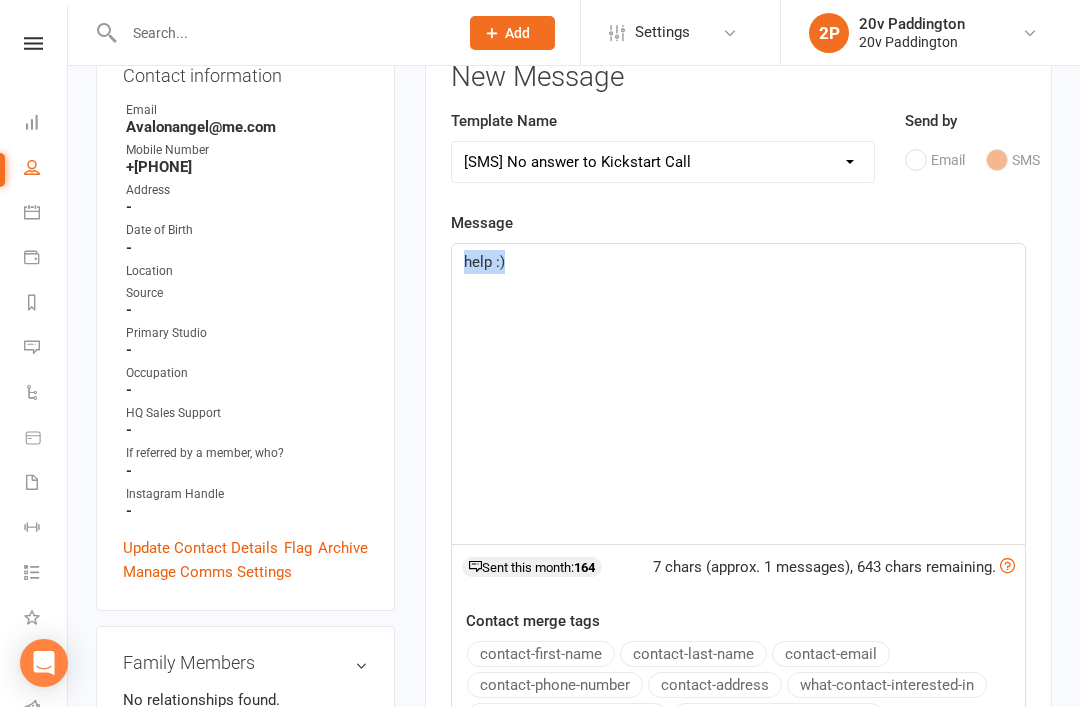 click on "help :)" 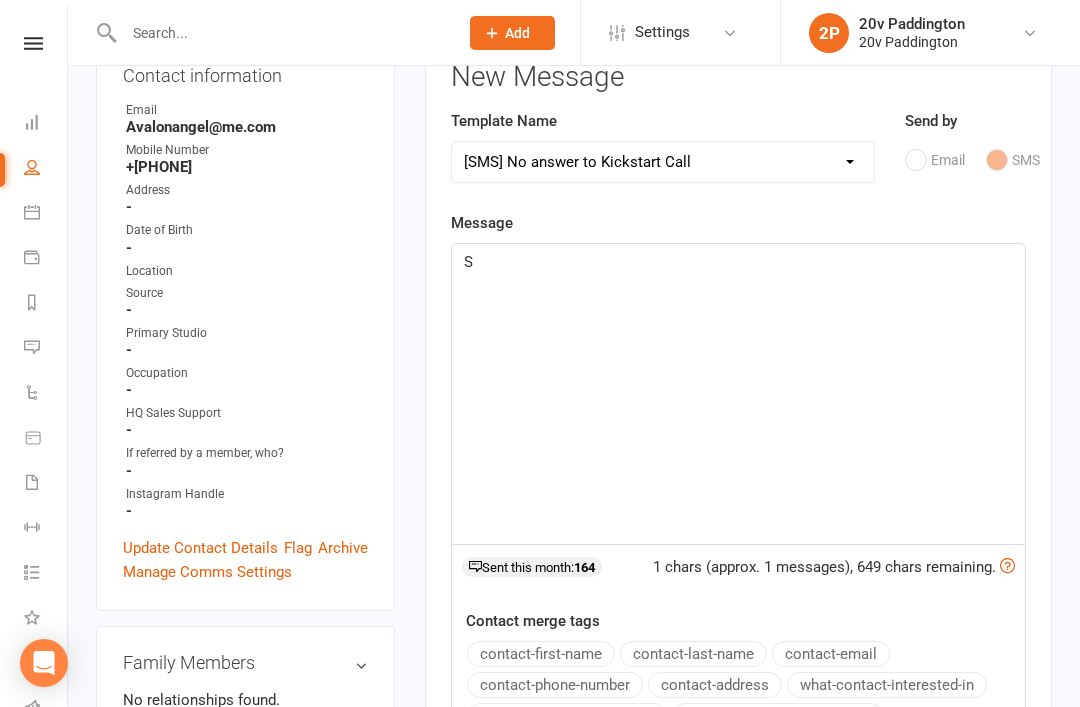 click on "S" 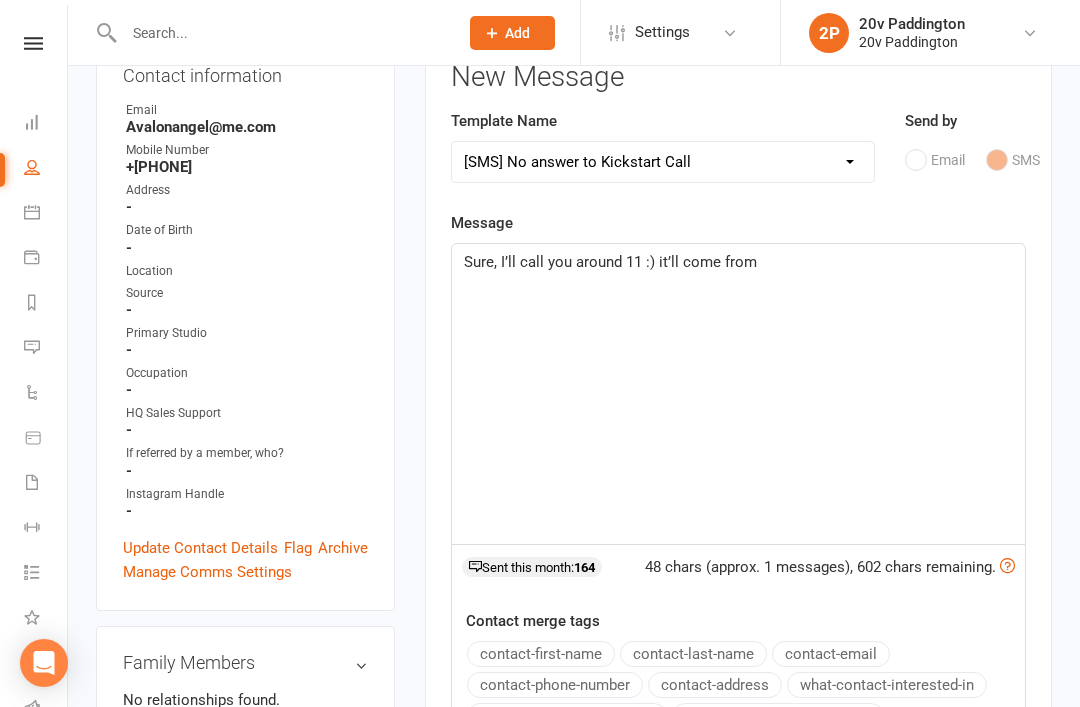 click on "Sure, I’ll call you around 11 :) it’ll come from" 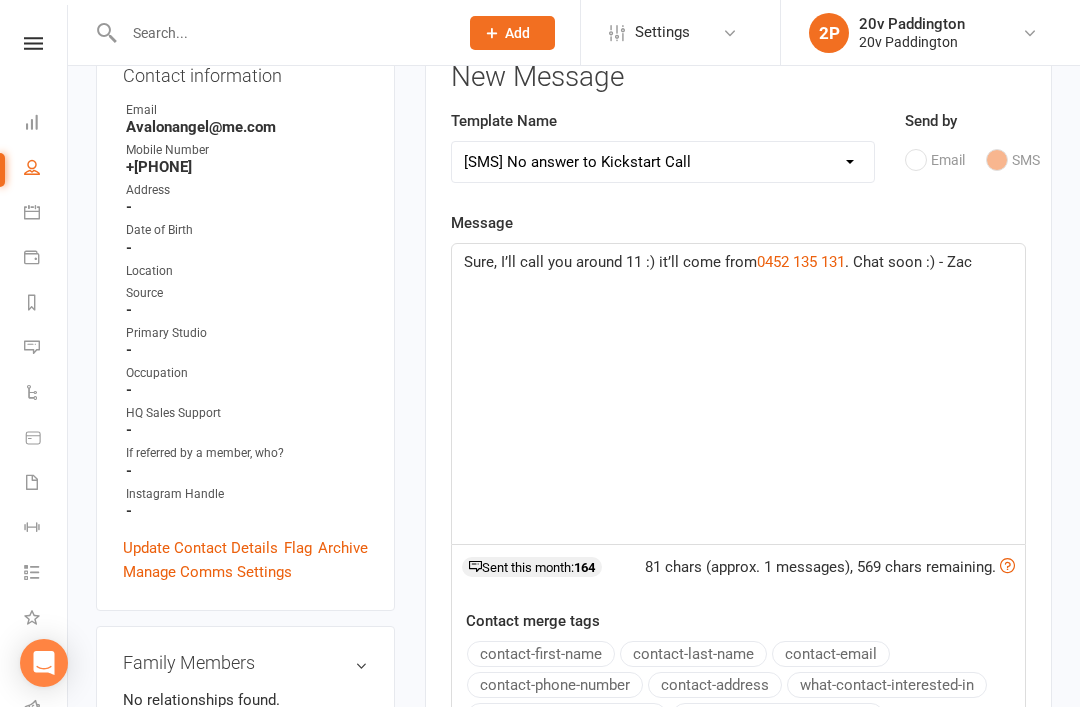 click on "Signed up about 11 hours ago added on 1 Aug 2025 Last contacted 26 minutes ago sms sent on 2 Aug 2025 Convert to Member Convert Prospect
Activity Notes Comms Attendance Waivers Tasks Automations Workouts Assessments
New Message Template Name Select Template [Email] 20v Referral Bonus [SMS] Free Trial Link [SMS] Haven’t heard back from trial [SMS] No answer to Kickstart Call [SMS] Ready for trial [SMS] Still interested text 1 [SMS] Still interested text 2 [SMS] Trial same day confirmation text  Send by Email SMS Message Sure, I’ll call you around 11 :) it’ll come from  $   0452 135 131 $   . Chat soon :) - Zac 81 chars (approx. 1 messages), 569 chars remaining.    Sent this month: 164 Contact merge tags contact-first-name contact-last-name contact-email contact-phone-number contact-address what-contact-interested-in how-contact-contacted-us how-contact-heard-about-us last-attended-on next-upcoming-payment-amount next-upcoming-payment-date failed-payments-count failed-payments-total-amount" at bounding box center (738, 465) 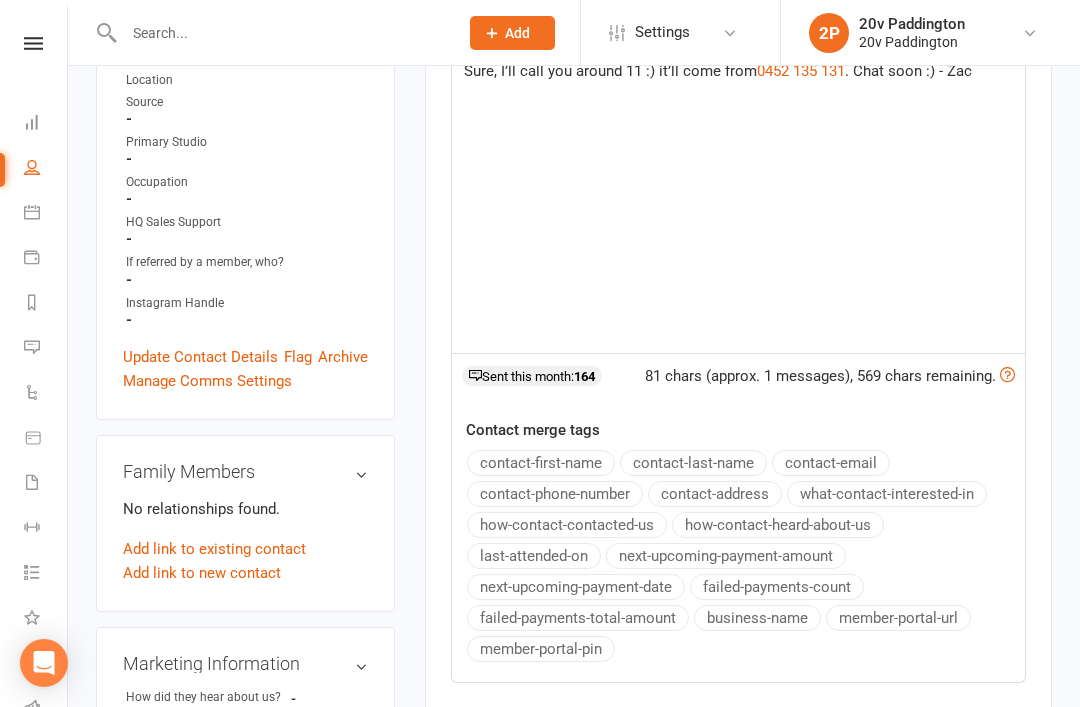 scroll, scrollTop: 665, scrollLeft: 0, axis: vertical 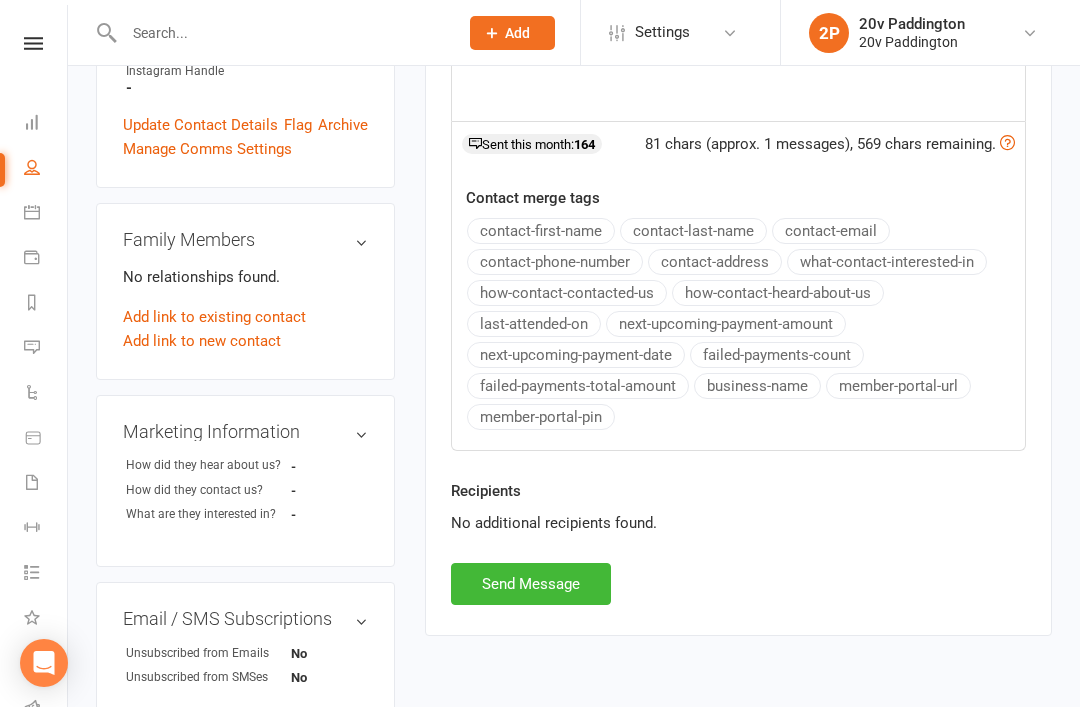 click on "Send Message" at bounding box center [531, 584] 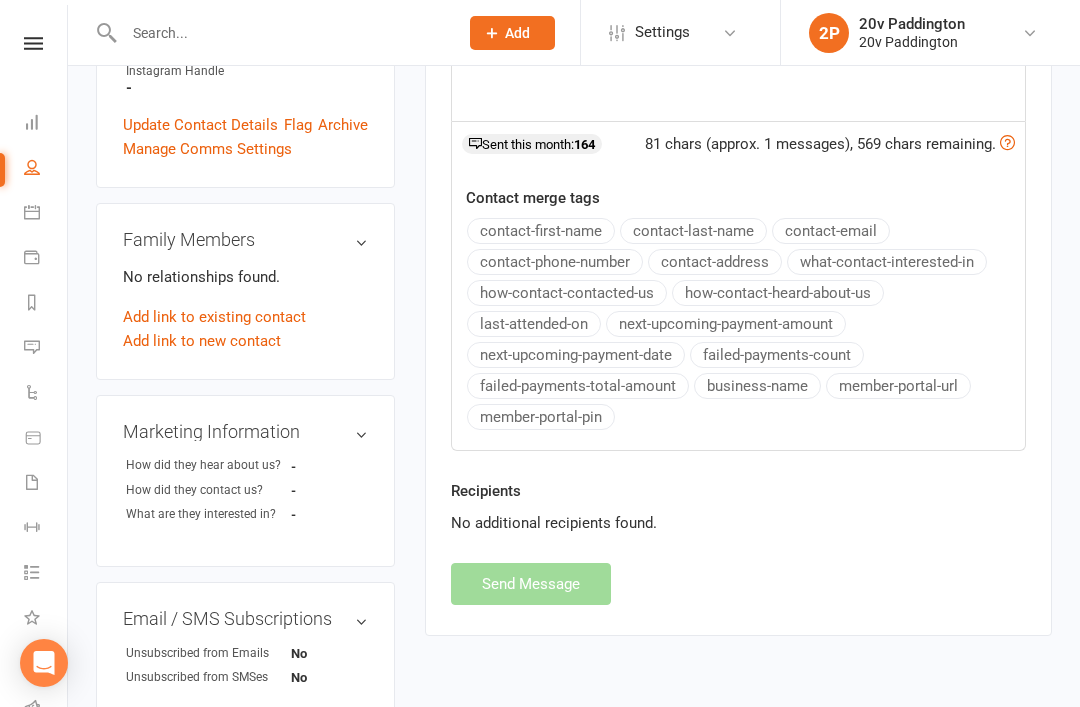 select 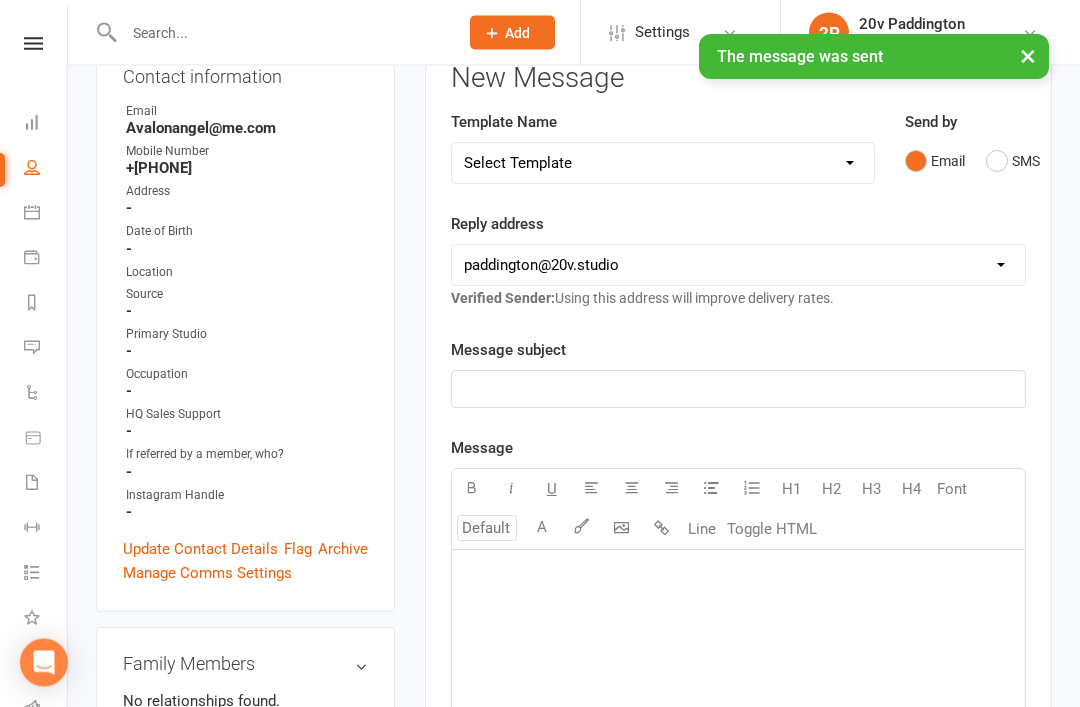 scroll, scrollTop: 0, scrollLeft: 0, axis: both 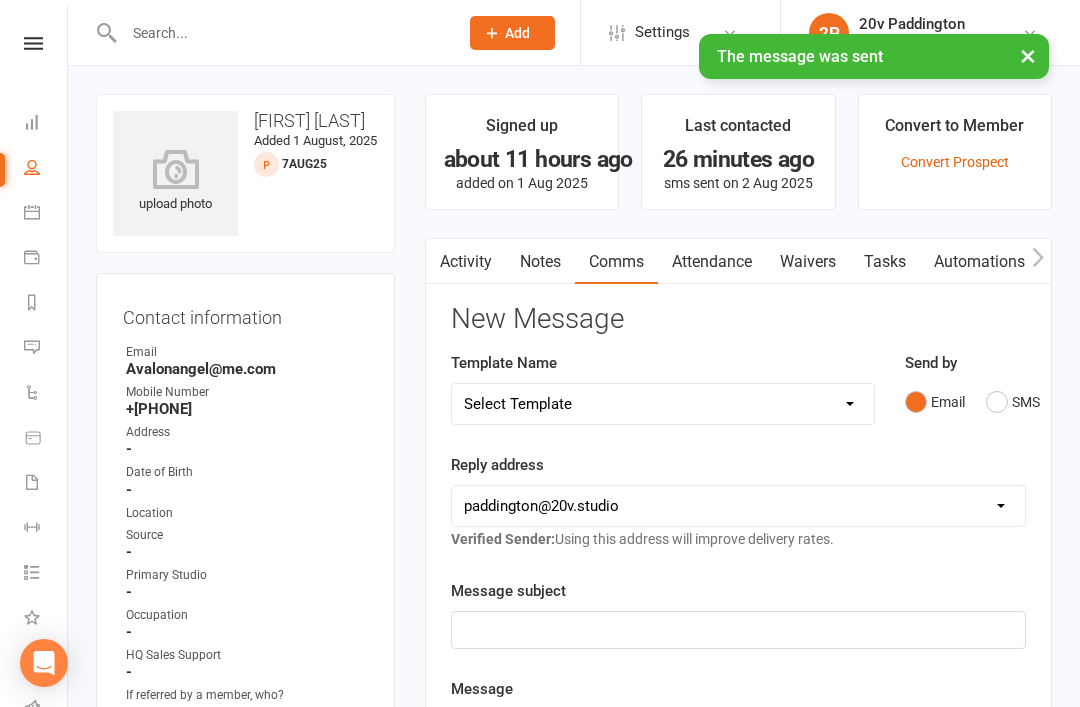 click on "Messages   2" at bounding box center (33, 349) 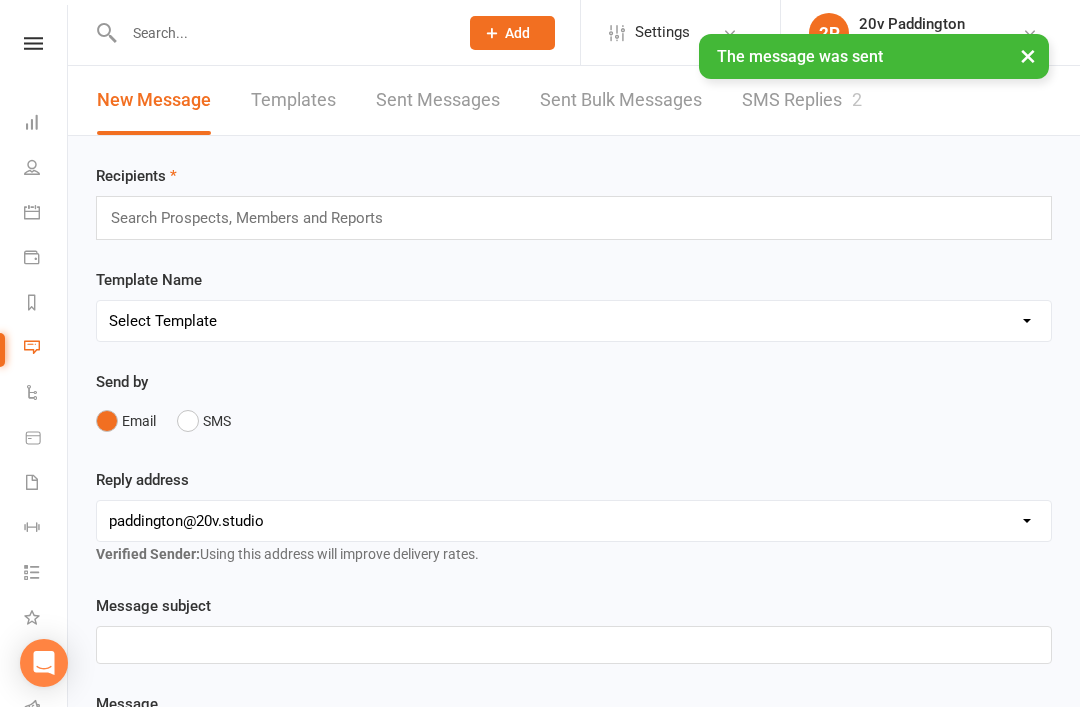 click on "SMS Replies  2" at bounding box center (802, 100) 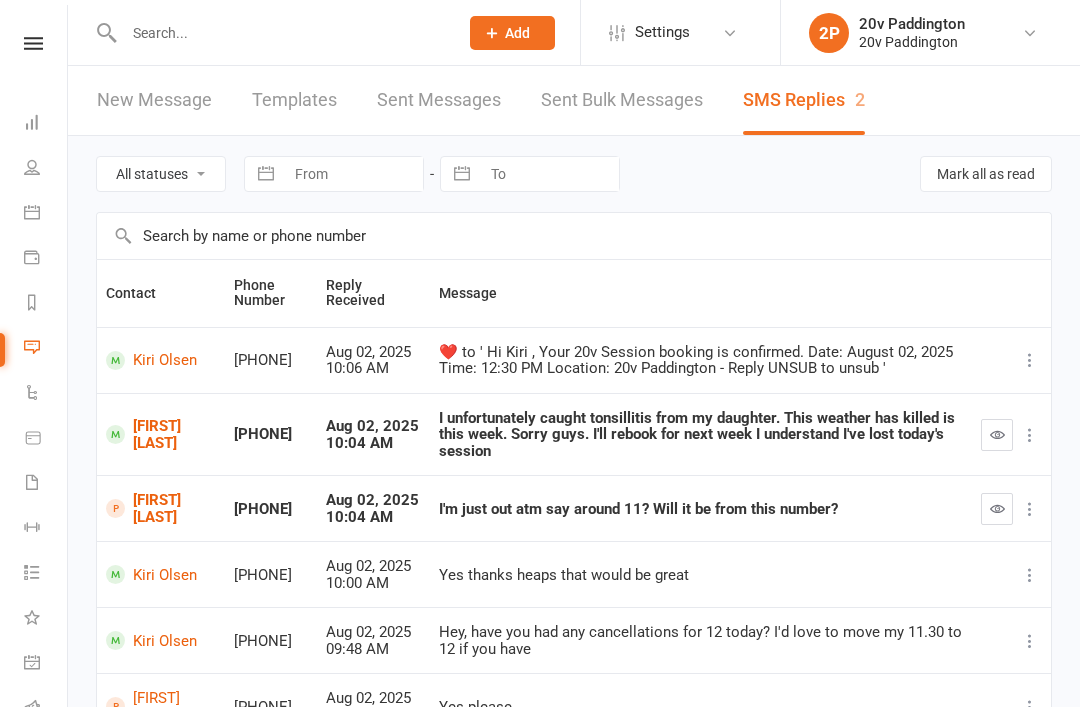scroll, scrollTop: 0, scrollLeft: 0, axis: both 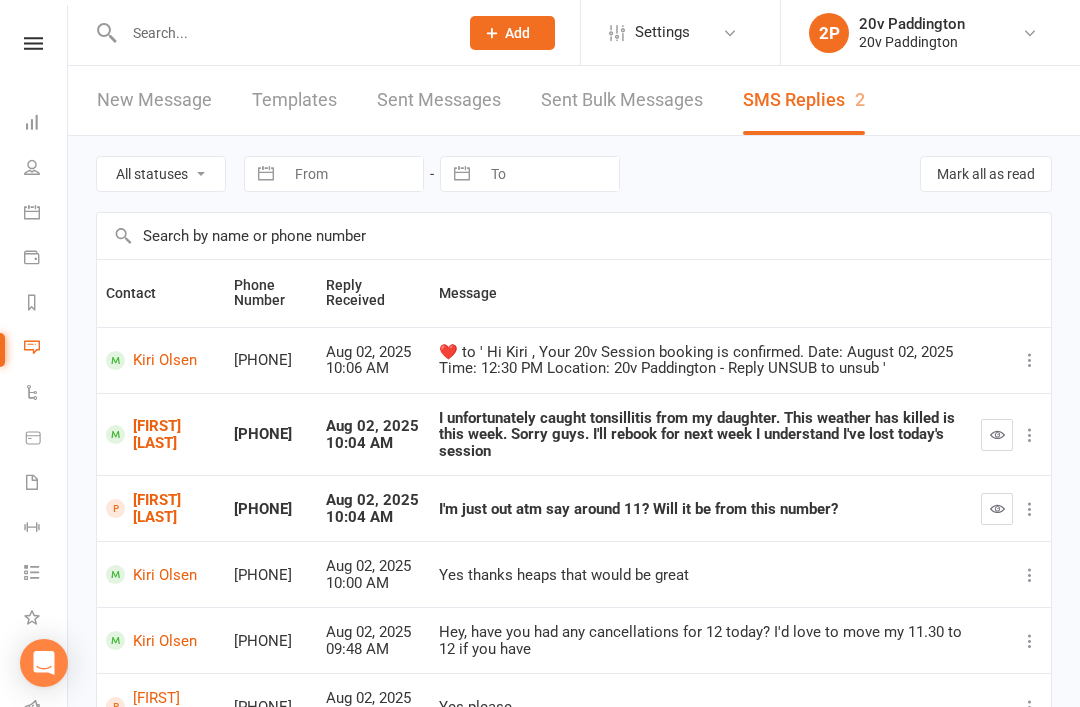 click at bounding box center [997, 509] 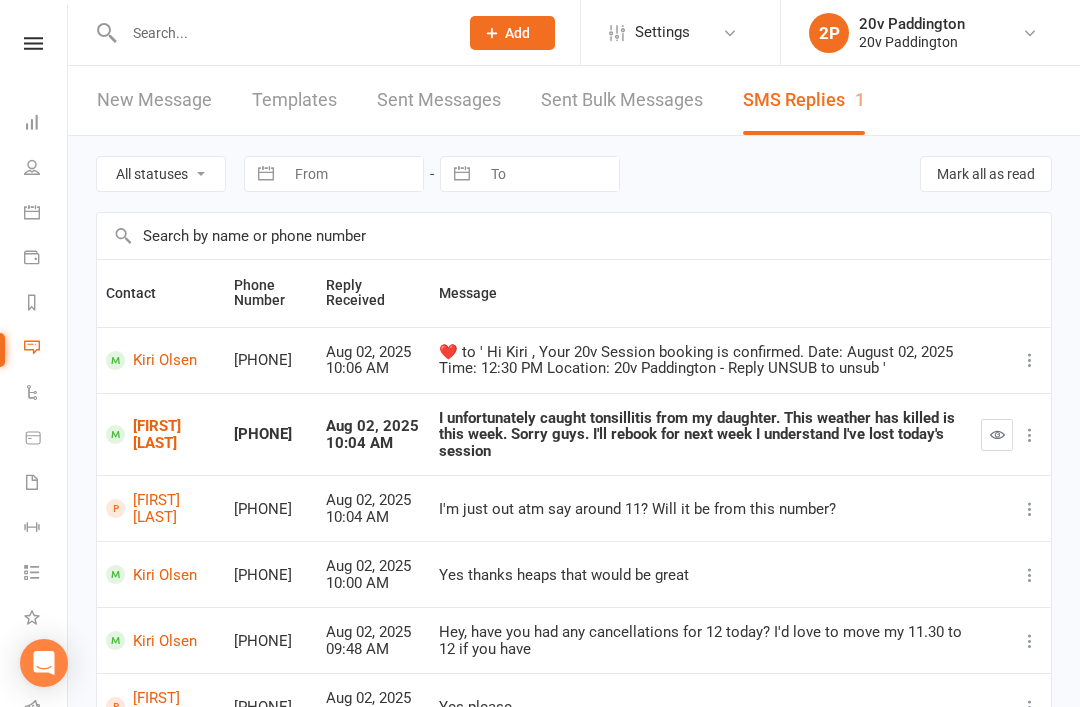 click on "All statuses Read only Unread only Navigate forward to interact with the calendar and select a date. Press the question mark key to get the keyboard shortcuts for changing dates. Navigate forward to interact with the calendar and select a date. Press the question mark key to get the keyboard shortcuts for changing dates. Mark all as read Contact Phone Number Reply Received Message   Kiri Olsen +61449536749 Aug 02, 2025   10:06 AM  ​❤️​ to ' Hi Kiri ,
Your 20v Session booking is confirmed.
Date: August 02, 2025
Time: 12:30 PM
Location: 20v Paddington - Reply UNSUB to unsub '    Megan Reid +61450603263 Aug 02, 2025   10:04 AM I unfortunately caught tonsillitis from my daughter. This weather has killed is this week.
Sorry guys. I'll rebook for next week
I understand I've lost today's session   Annette Cameron +61414788826 Aug 02, 2025   10:04 AM I'm just out atm say around 11? Will it be from this number?    Kiri Olsen +61449536749 Aug 02, 2025   10:00 AM Yes thanks heaps that would be great" at bounding box center [574, 630] 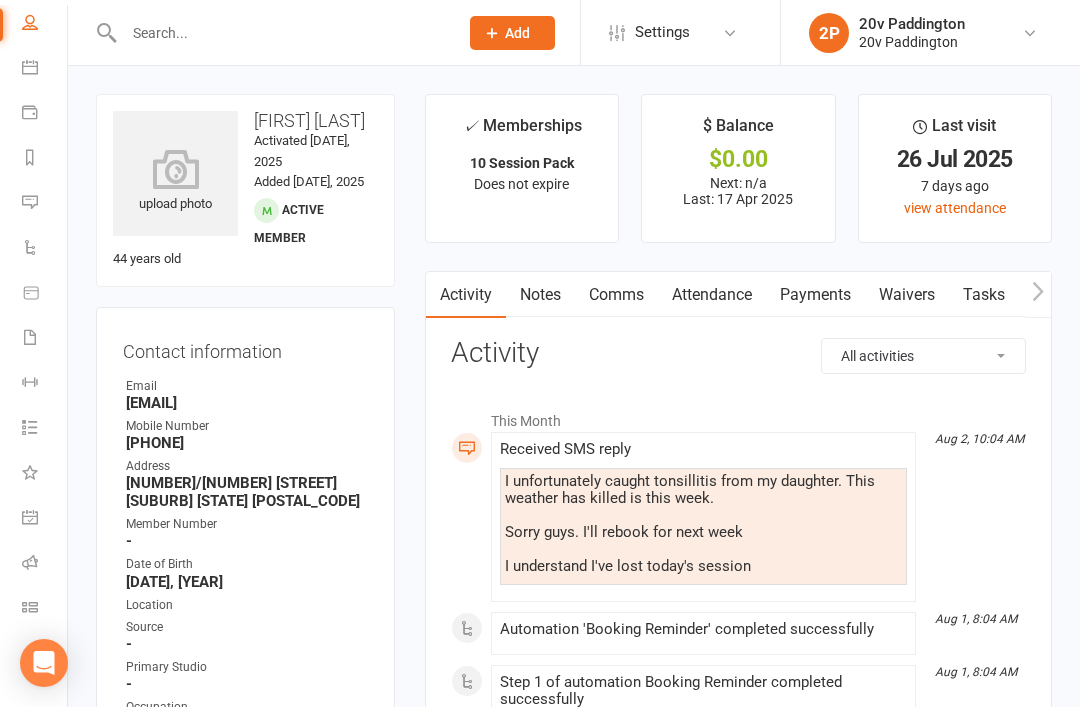 scroll, scrollTop: 161, scrollLeft: 5, axis: both 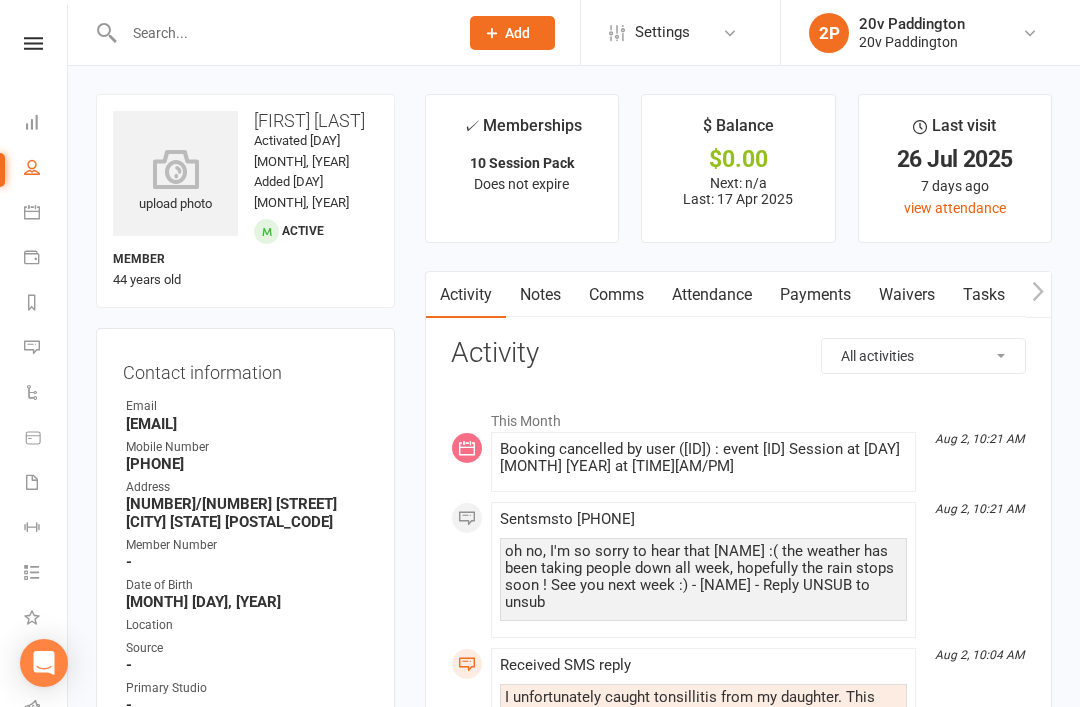 click on "Messages   2" at bounding box center (46, 349) 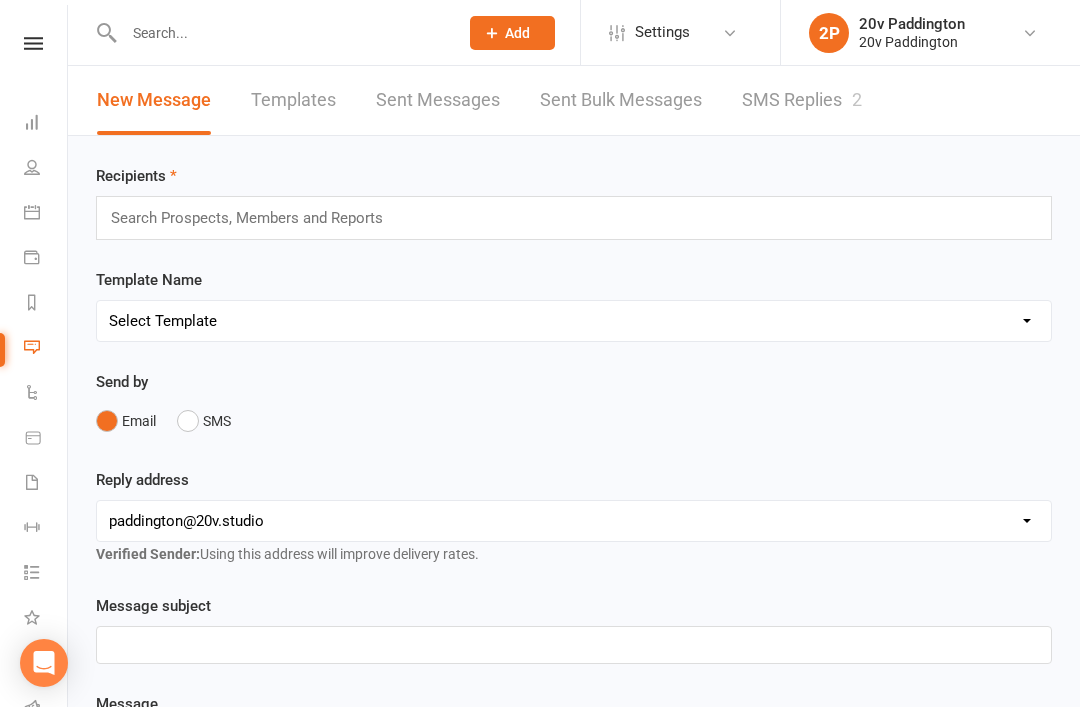click on "SMS Replies  2" at bounding box center [802, 100] 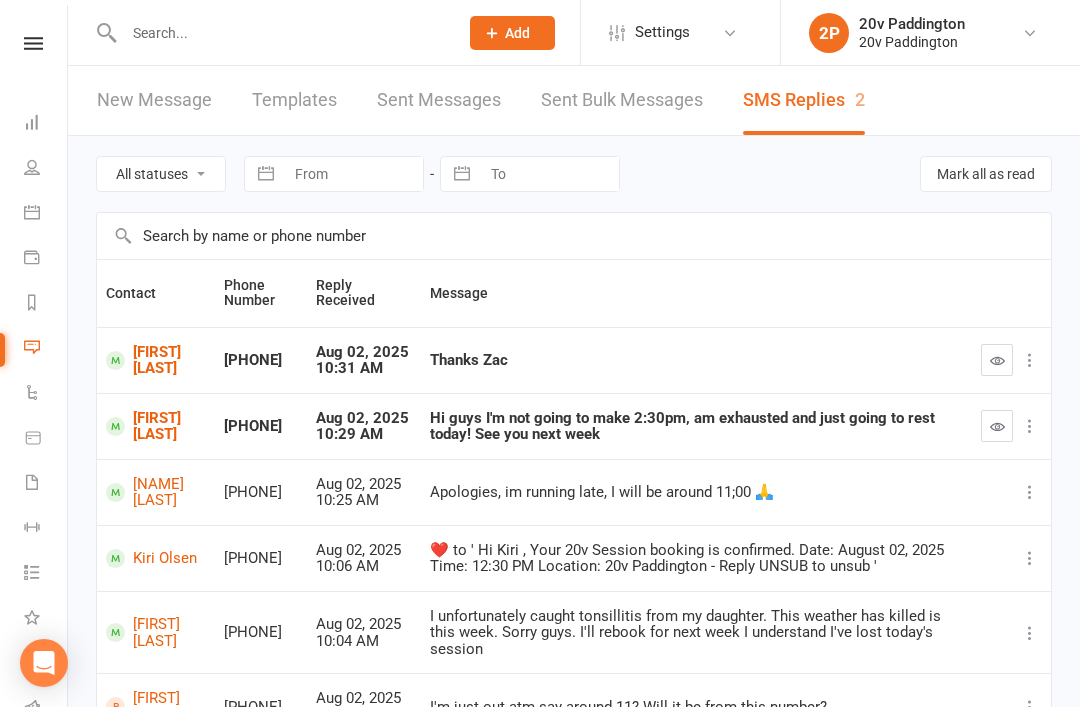 click at bounding box center (997, 360) 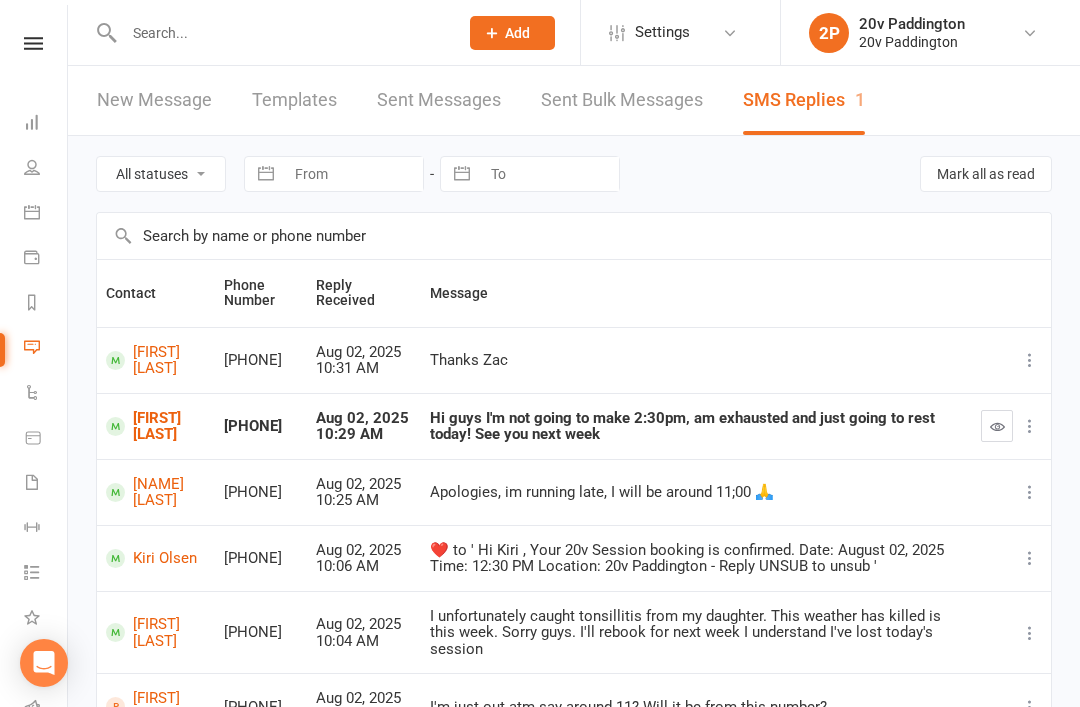 click at bounding box center [997, 426] 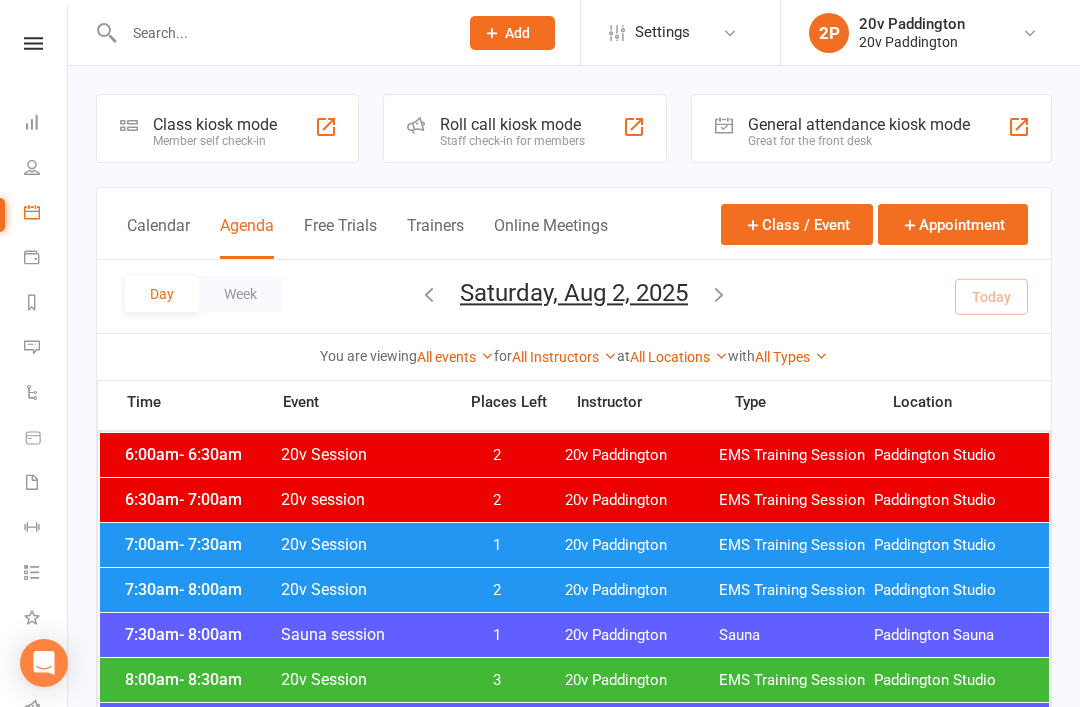 scroll, scrollTop: 0, scrollLeft: 0, axis: both 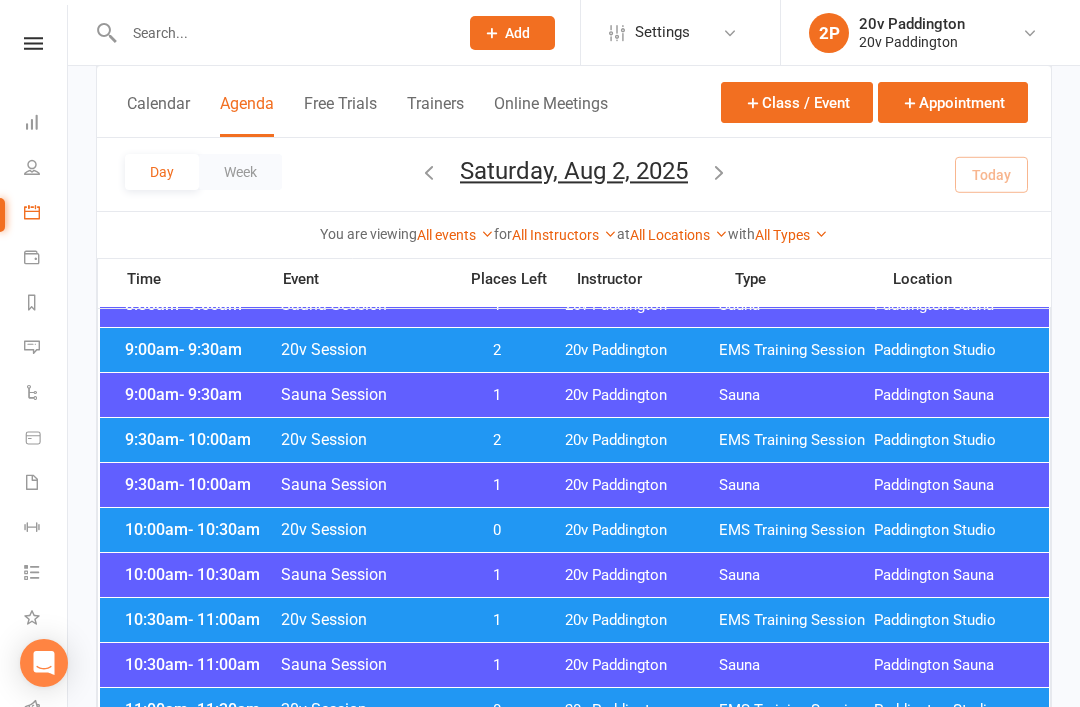 click on "[TIME]  - [TIME] 20v Session 1 20v Paddington EMS Training Session [STUDIO] Studio" at bounding box center [574, 620] 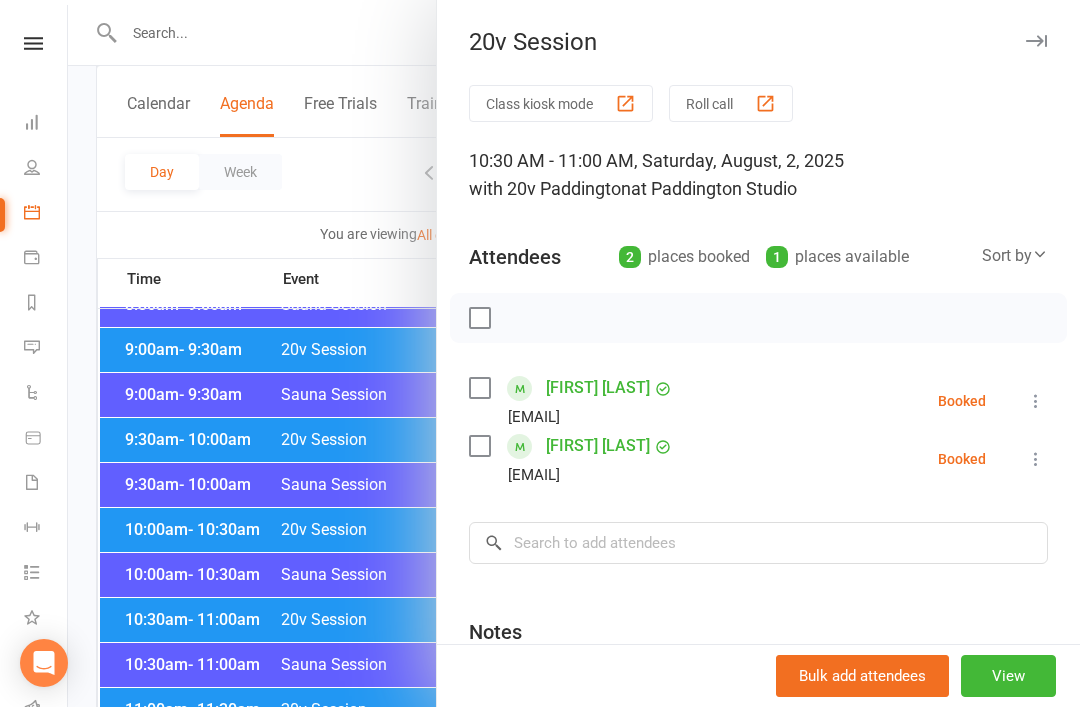 click at bounding box center [574, 353] 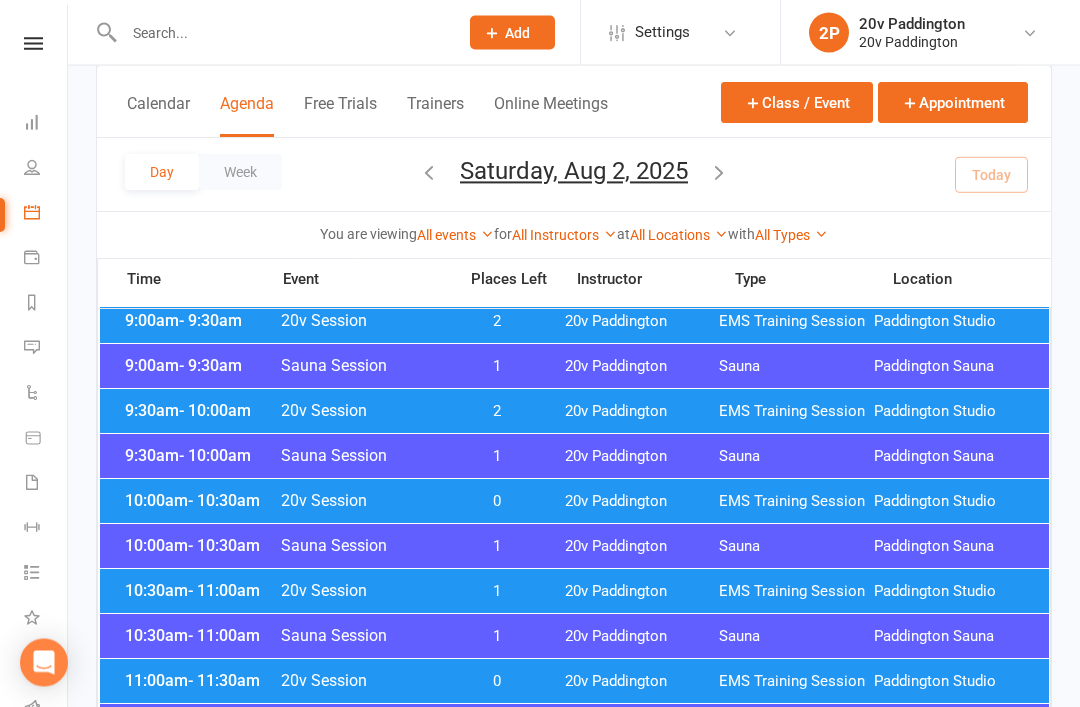scroll, scrollTop: 604, scrollLeft: 0, axis: vertical 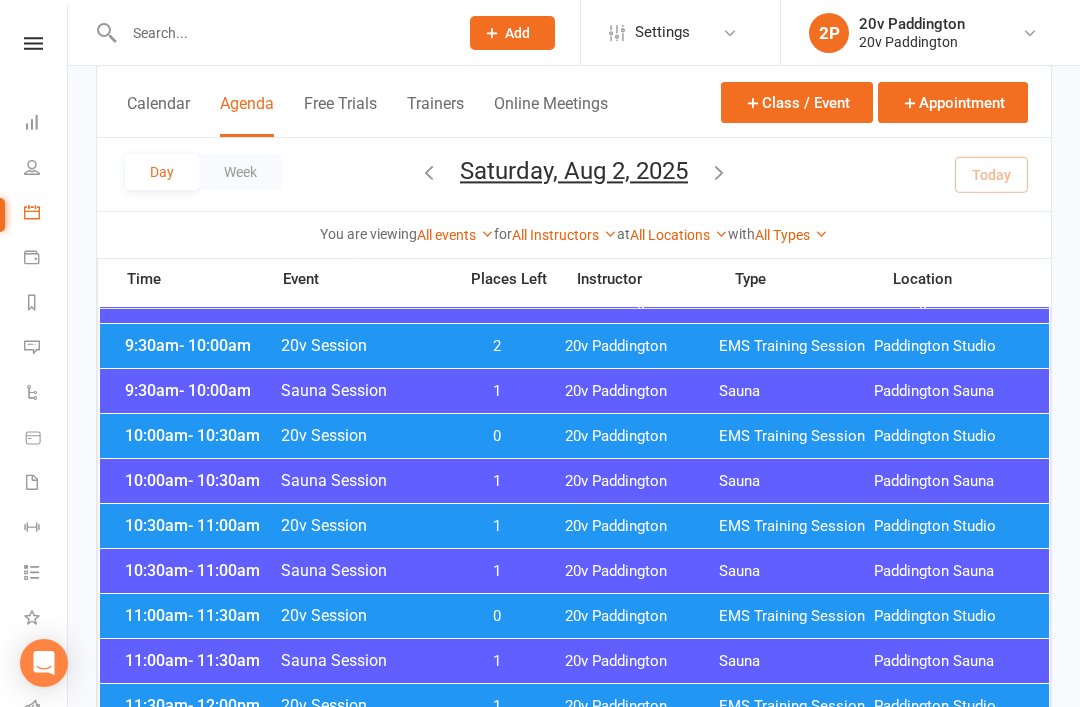 click on "20v Paddington" at bounding box center [642, 526] 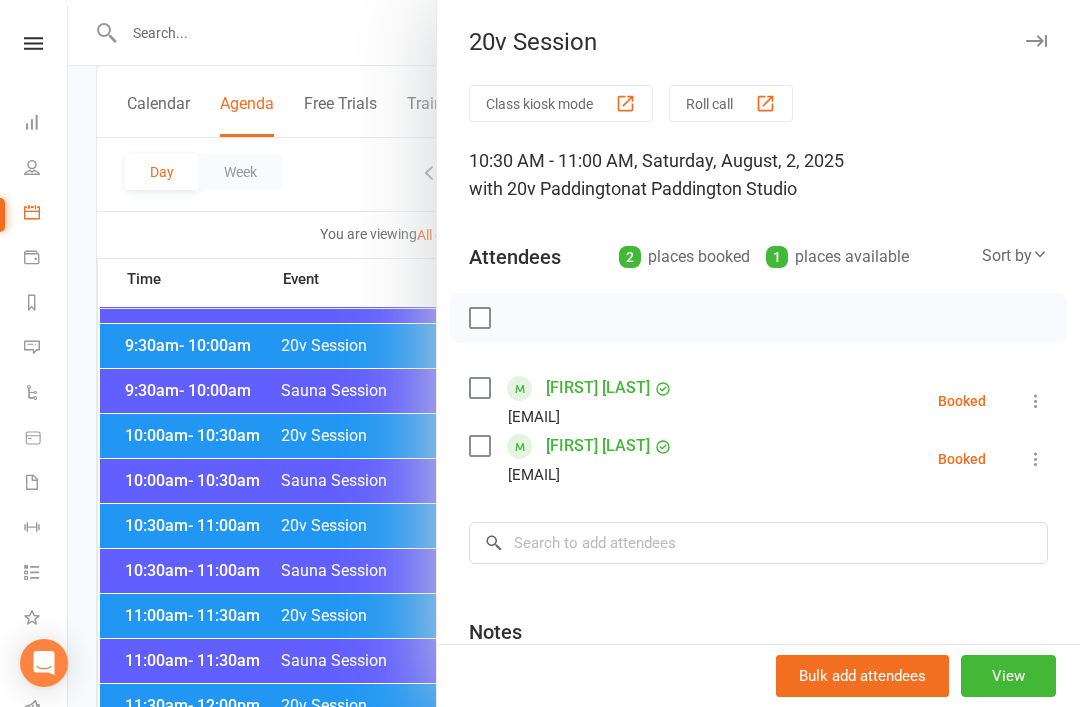 click at bounding box center [574, 353] 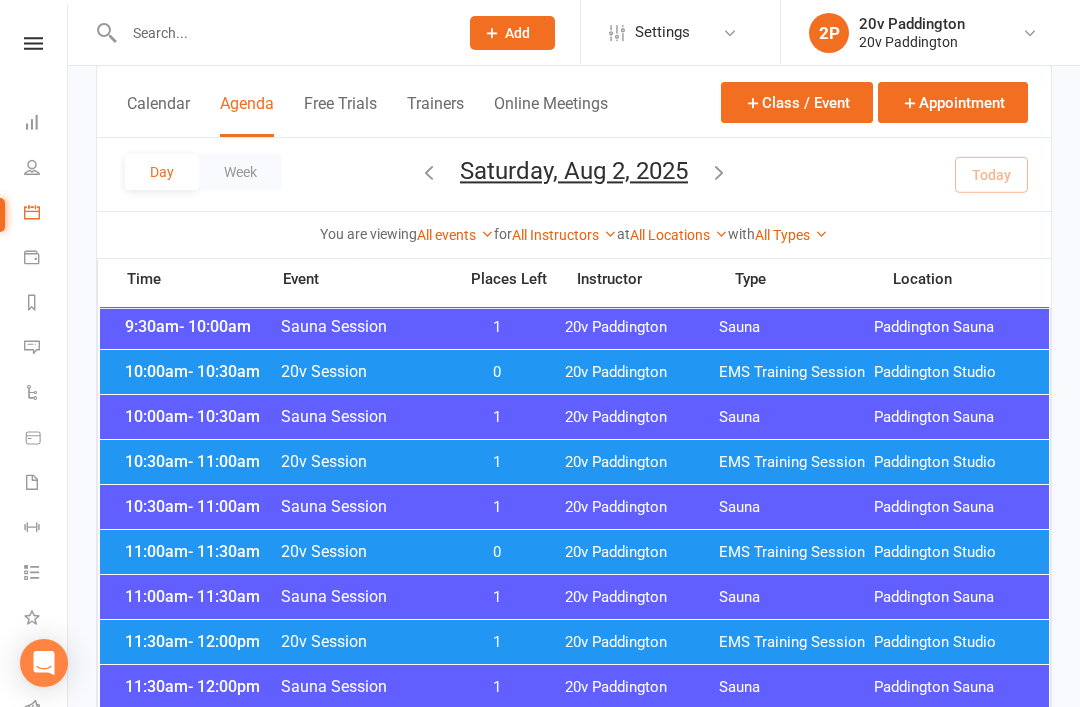 scroll, scrollTop: 665, scrollLeft: 0, axis: vertical 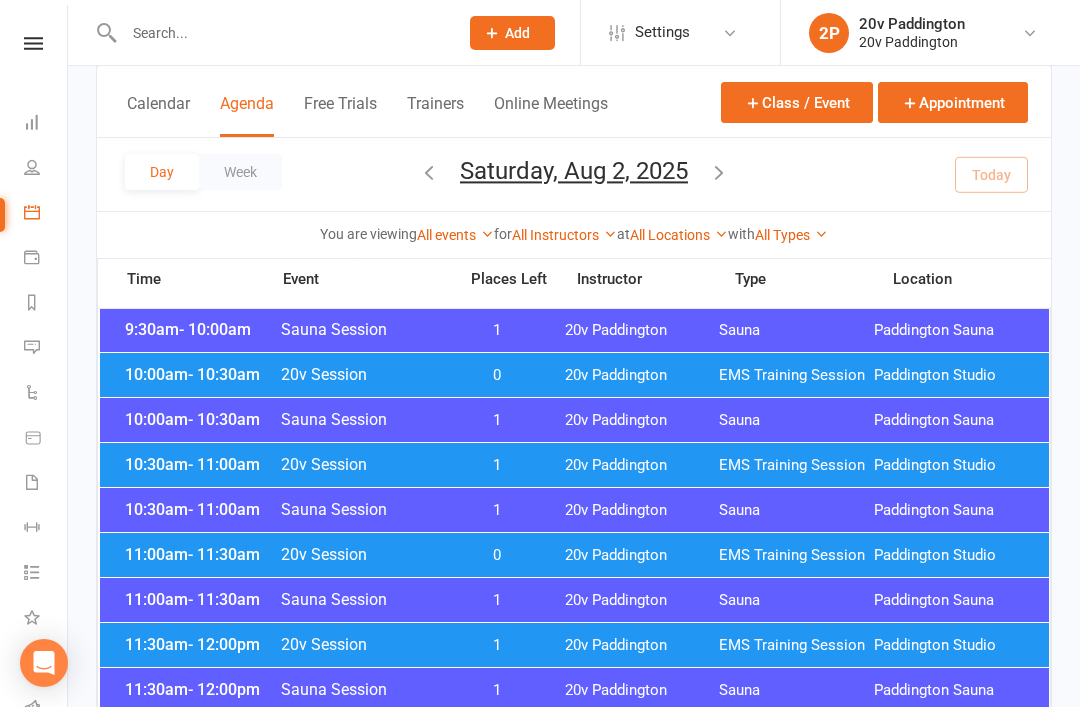 click on "20v Paddington" at bounding box center (642, 555) 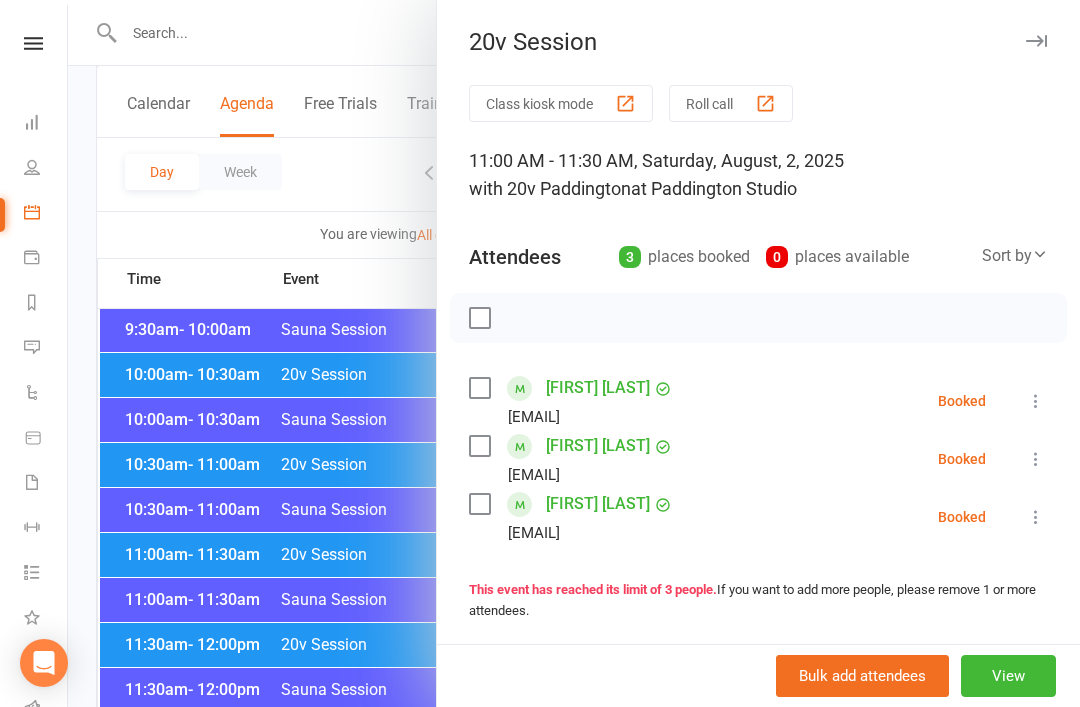 click at bounding box center (574, 353) 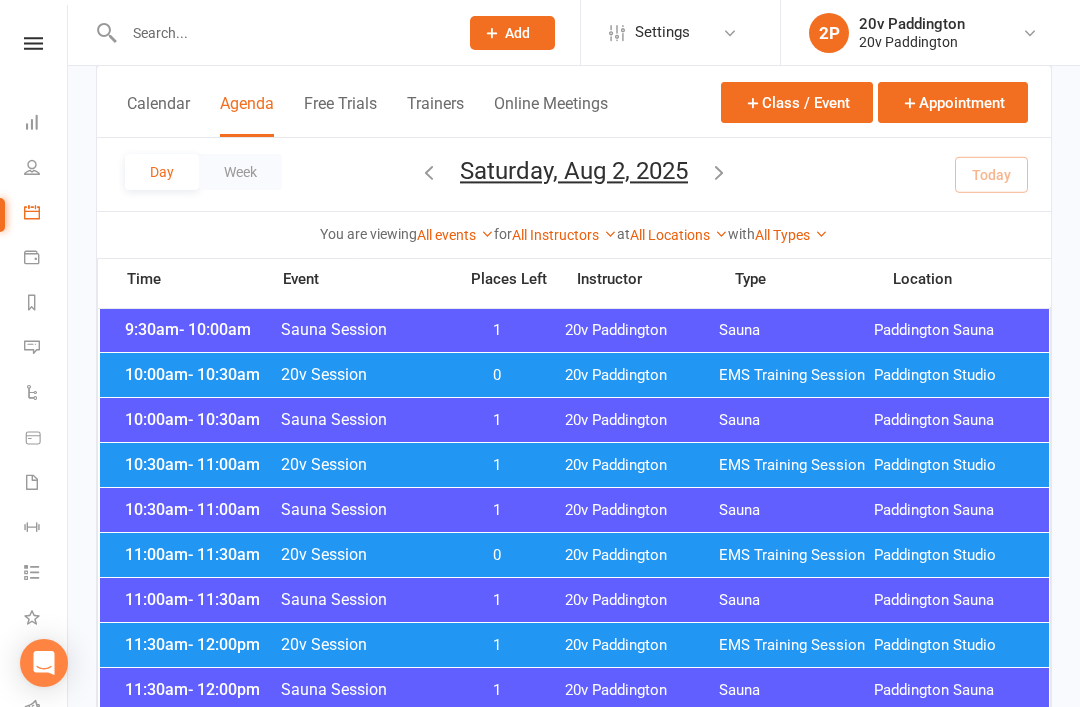 click on "20v Paddington" at bounding box center [642, 645] 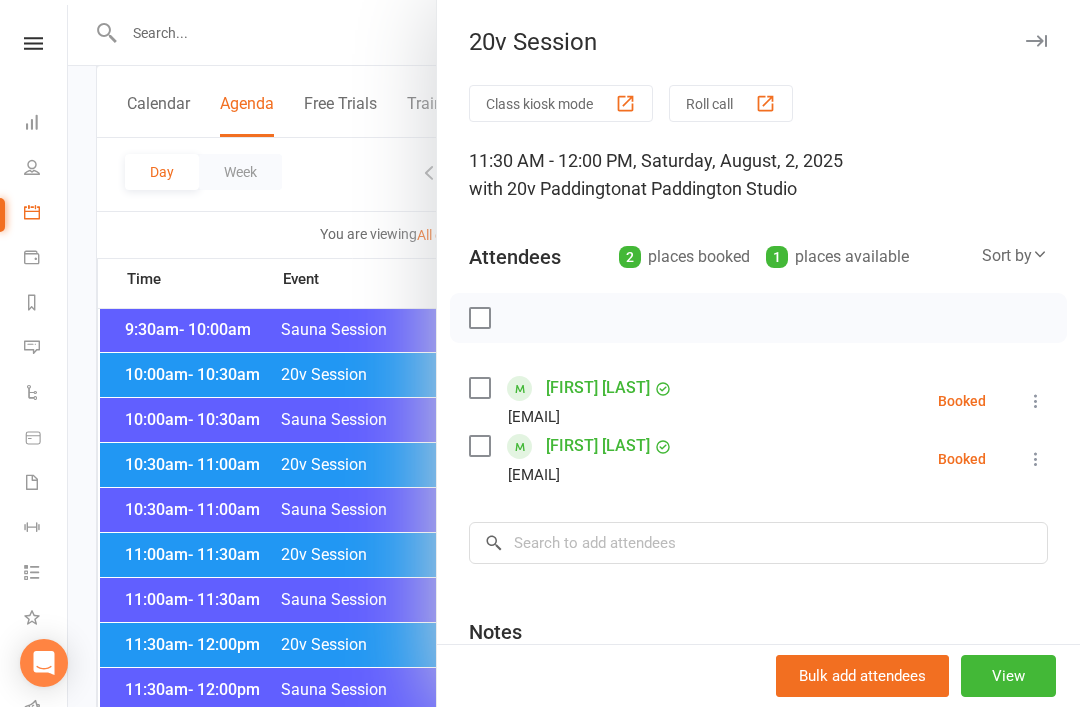 click at bounding box center [574, 353] 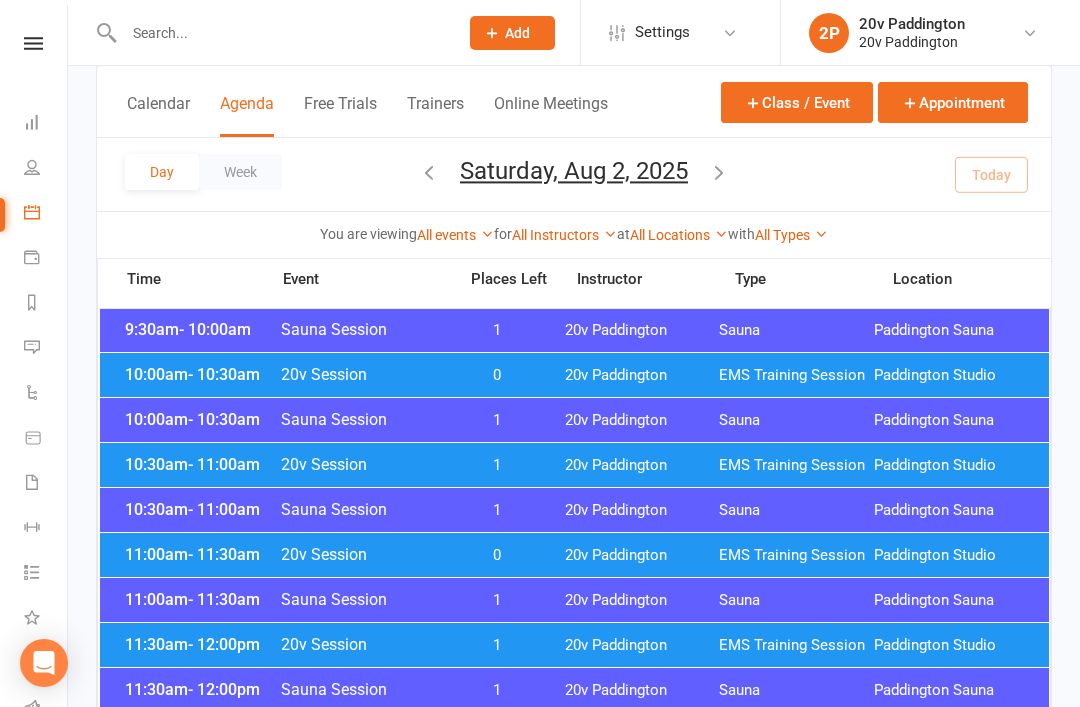 scroll, scrollTop: -2, scrollLeft: 0, axis: vertical 